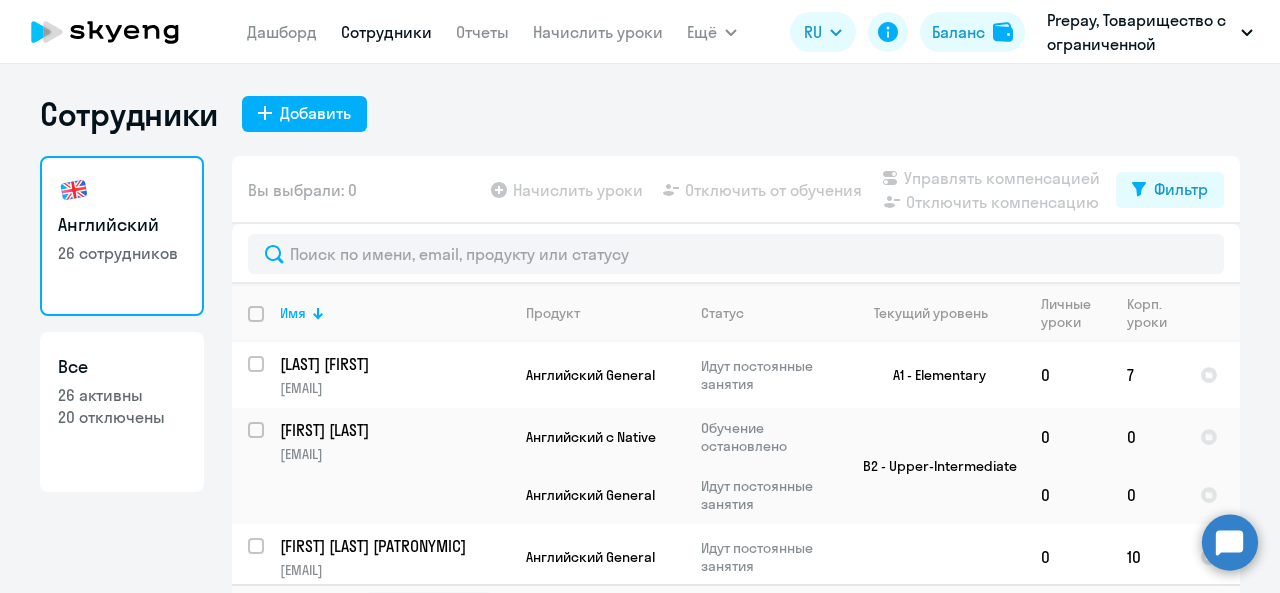 select on "30" 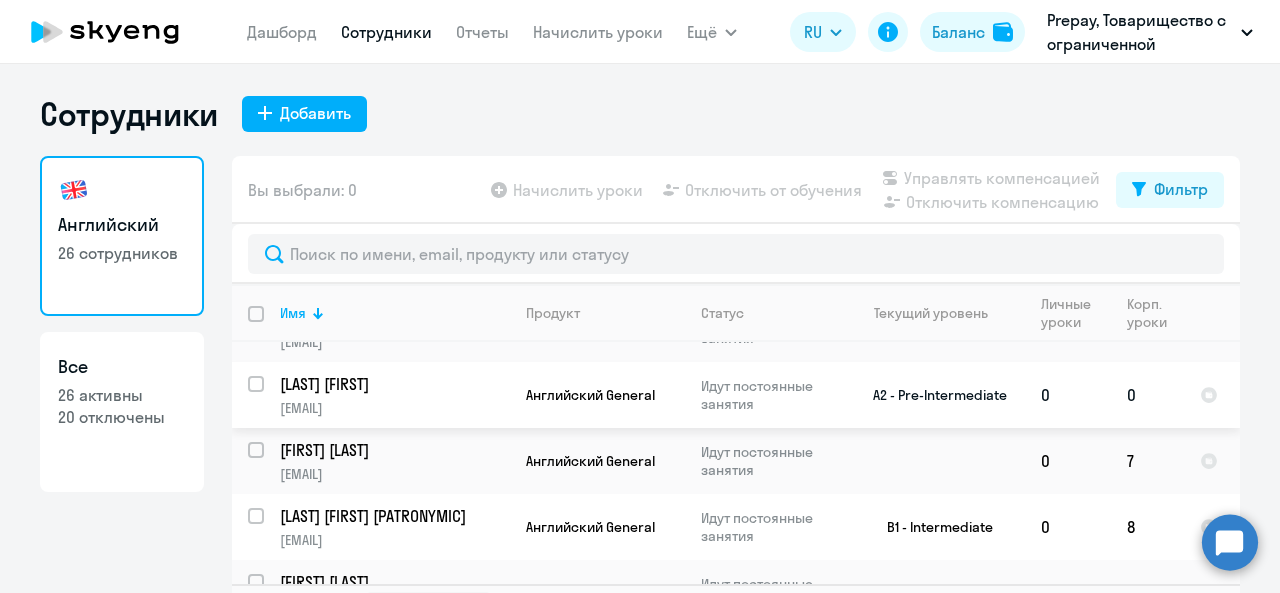 click on "[EMAIL]" 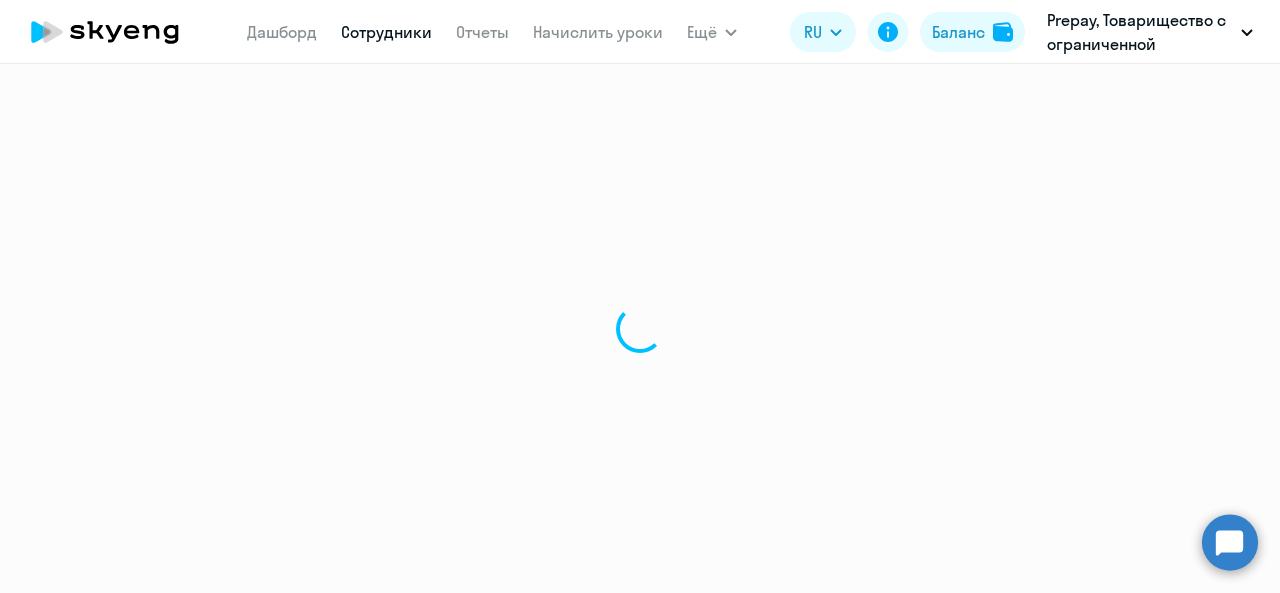 select on "english" 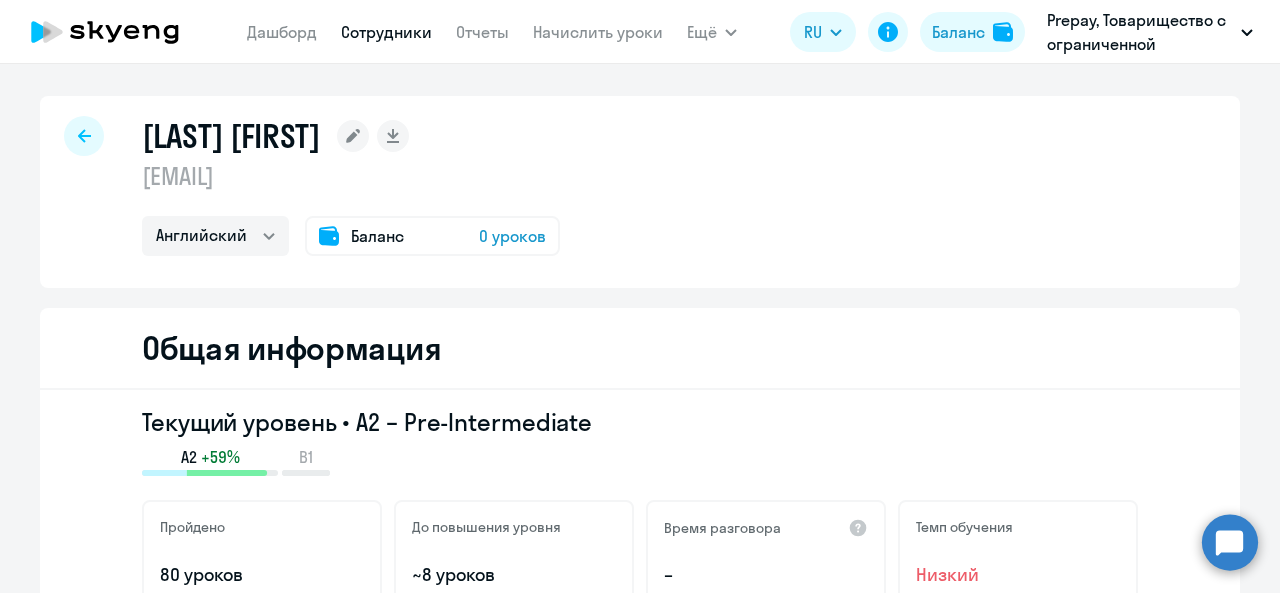 drag, startPoint x: 140, startPoint y: 139, endPoint x: 436, endPoint y: 135, distance: 296.02704 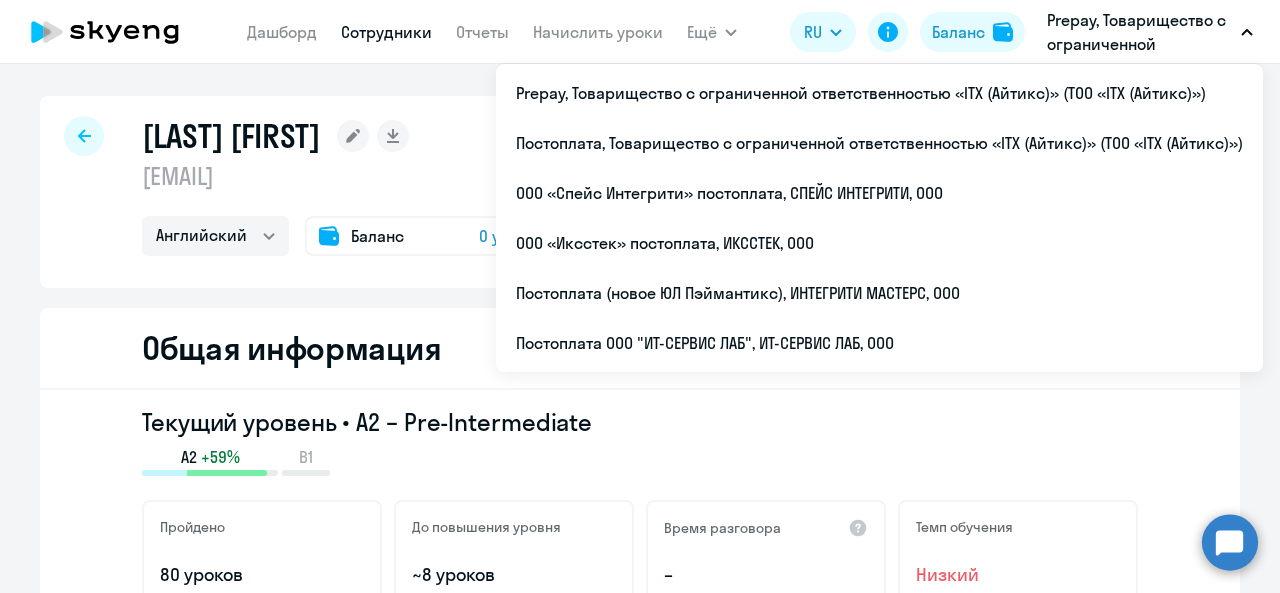 click on "Prepay, Товарищество с ограниченной ответственностью «ITX (Айтикс)» (ТОО «ITX (Айтикс)»)" at bounding box center [1140, 32] 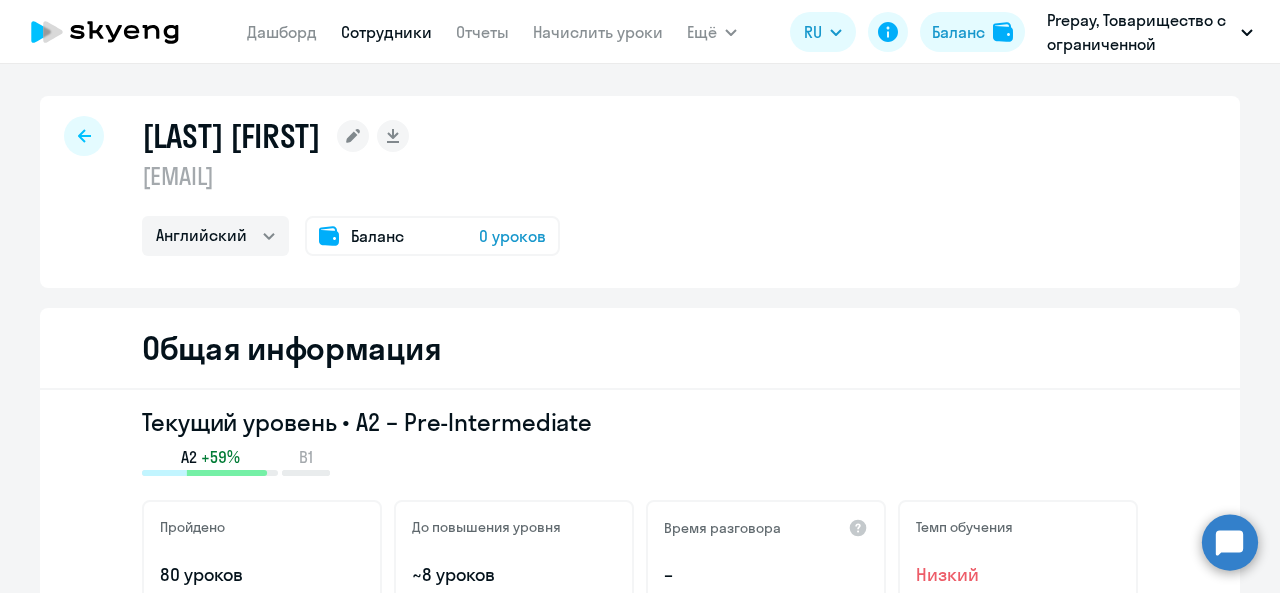 click on "Prepay, Товарищество с ограниченной ответственностью «ITX (Айтикс)» (ТОО «ITX (Айтикс)»)" at bounding box center (1140, 32) 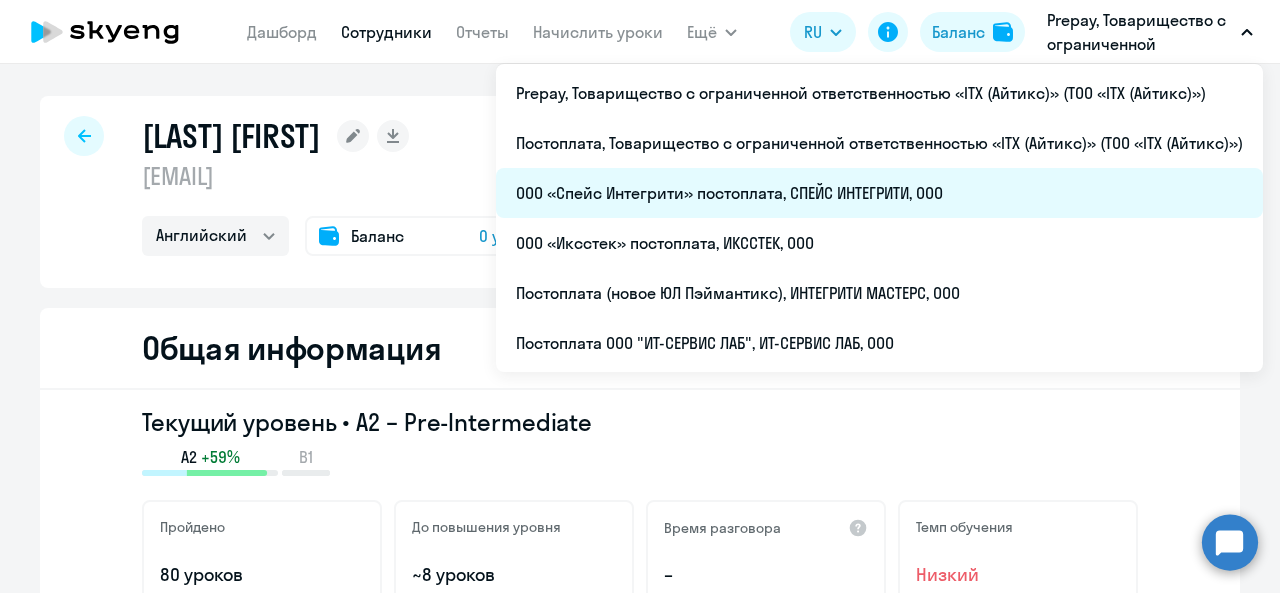 click on "ООО «Спейс Интегрити» постоплата, СПЕЙС ИНТЕГРИТИ, ООО" at bounding box center (879, 193) 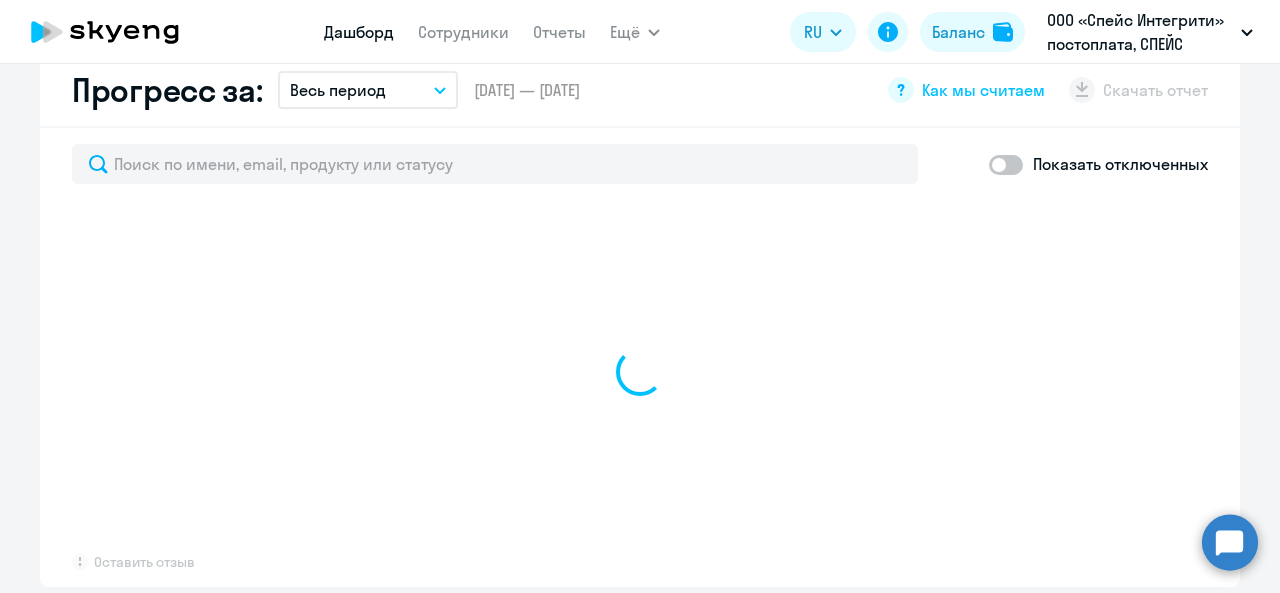 scroll, scrollTop: 1200, scrollLeft: 0, axis: vertical 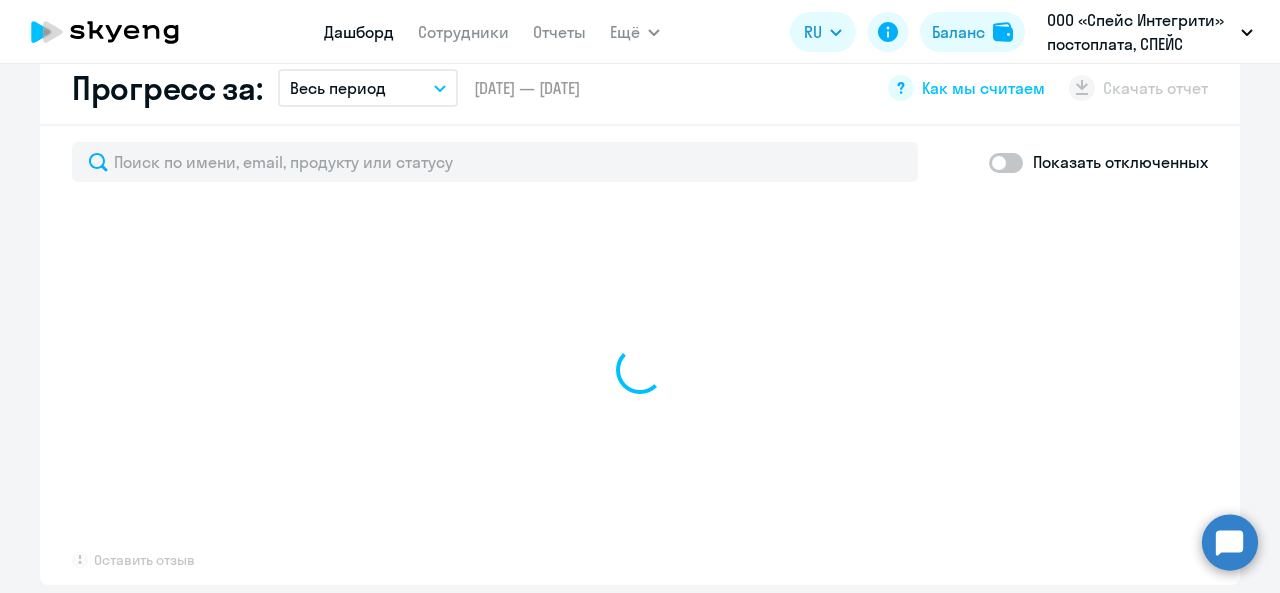 select on "30" 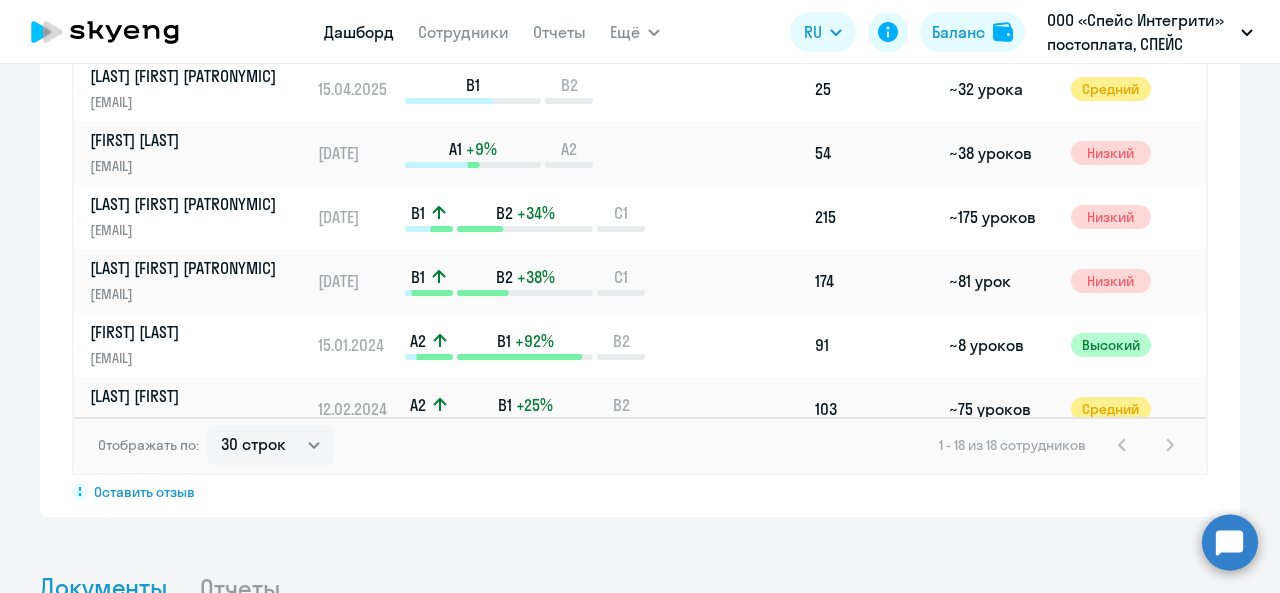 scroll, scrollTop: 1600, scrollLeft: 0, axis: vertical 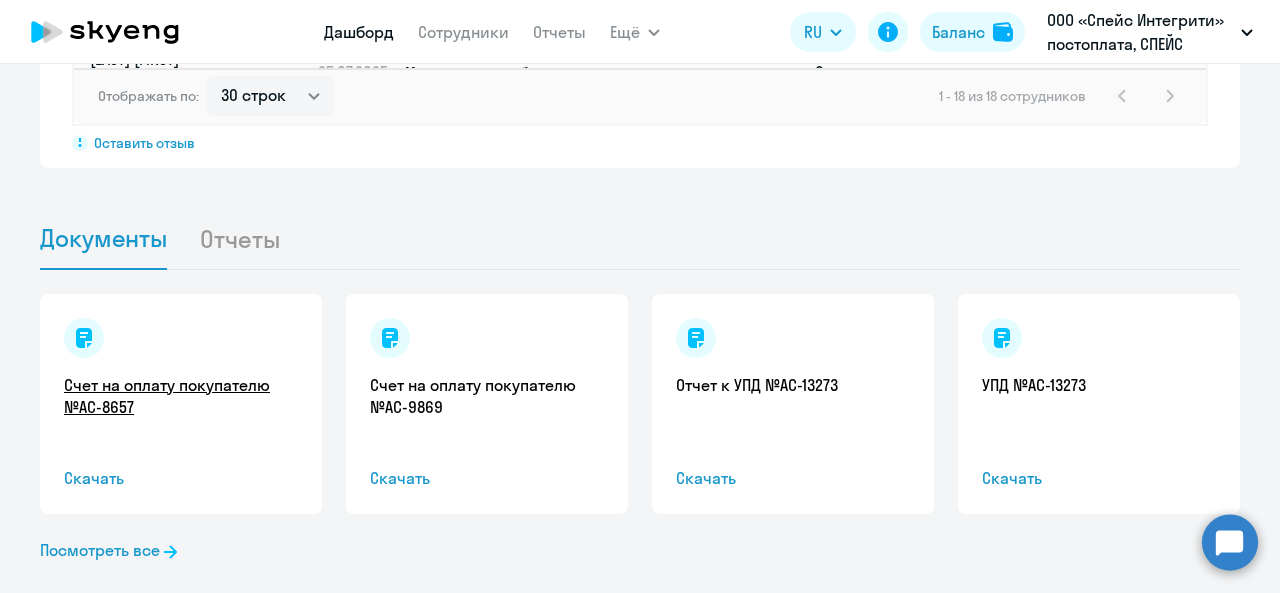 click on "Счет на оплату покупателю №AC-8657" 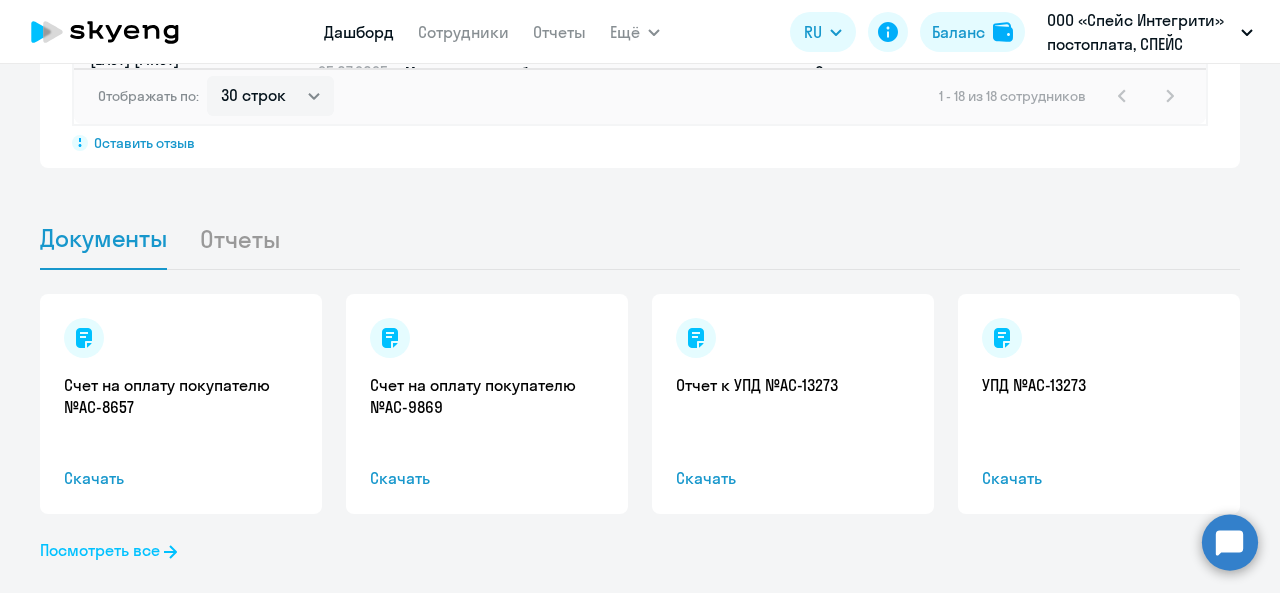 click on "Посмотреть все" 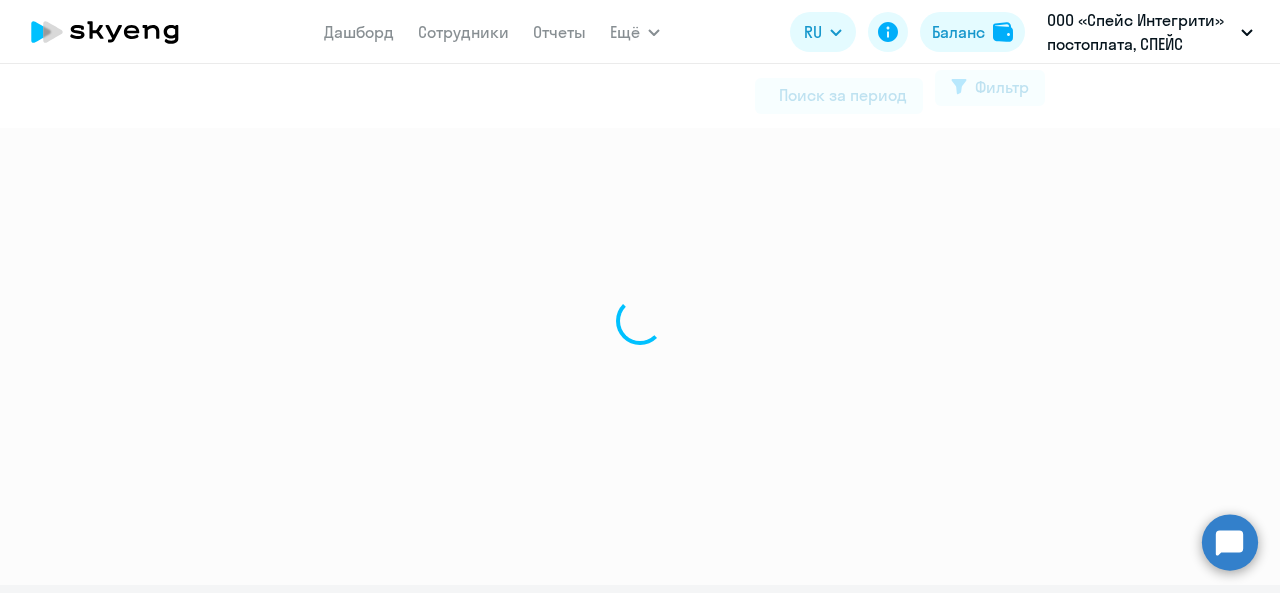 scroll, scrollTop: 0, scrollLeft: 0, axis: both 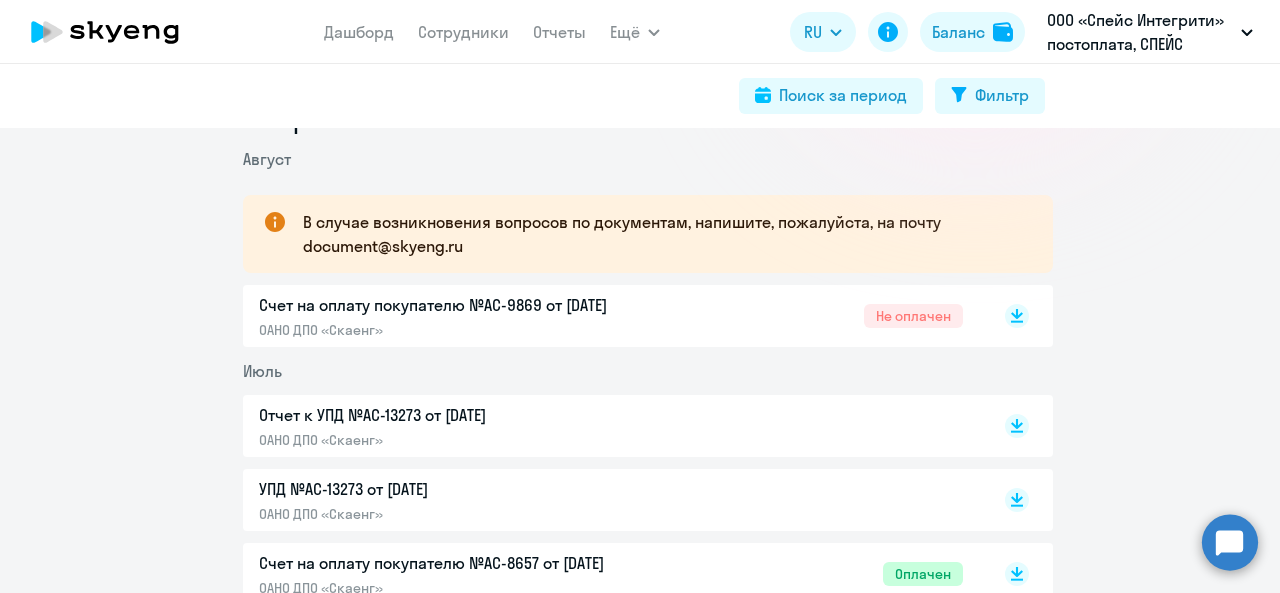click on "Счет на оплату покупателю №AC-9869 от [DATE]" 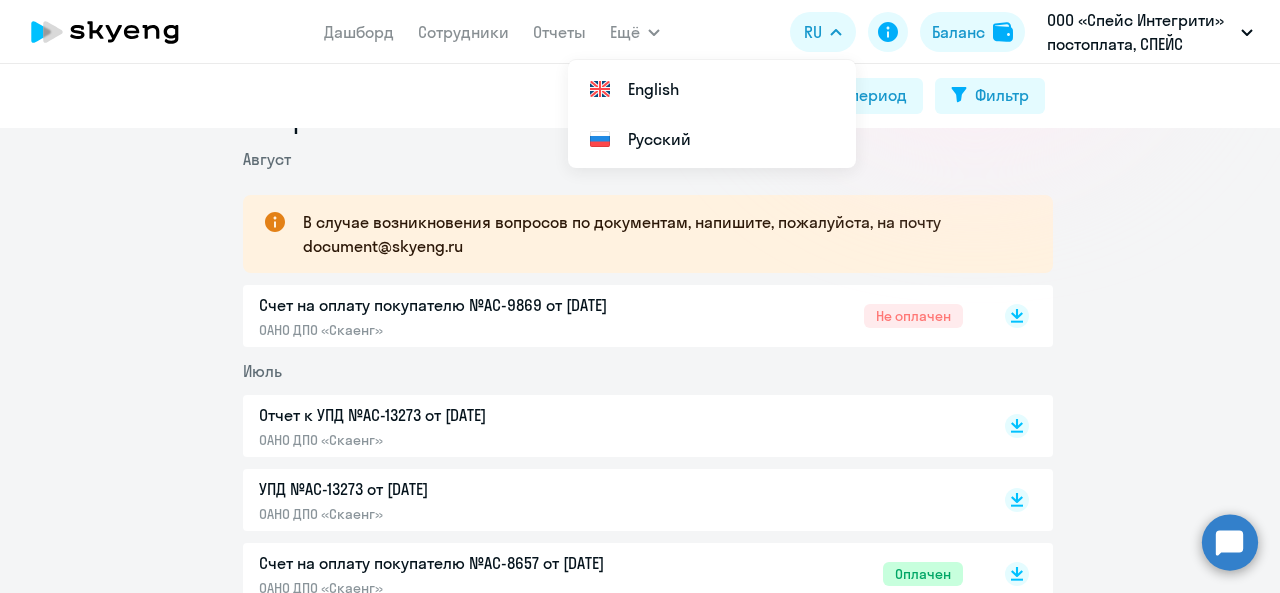 click on "Счет на оплату покупателю №AC-9869 от [DATE]" 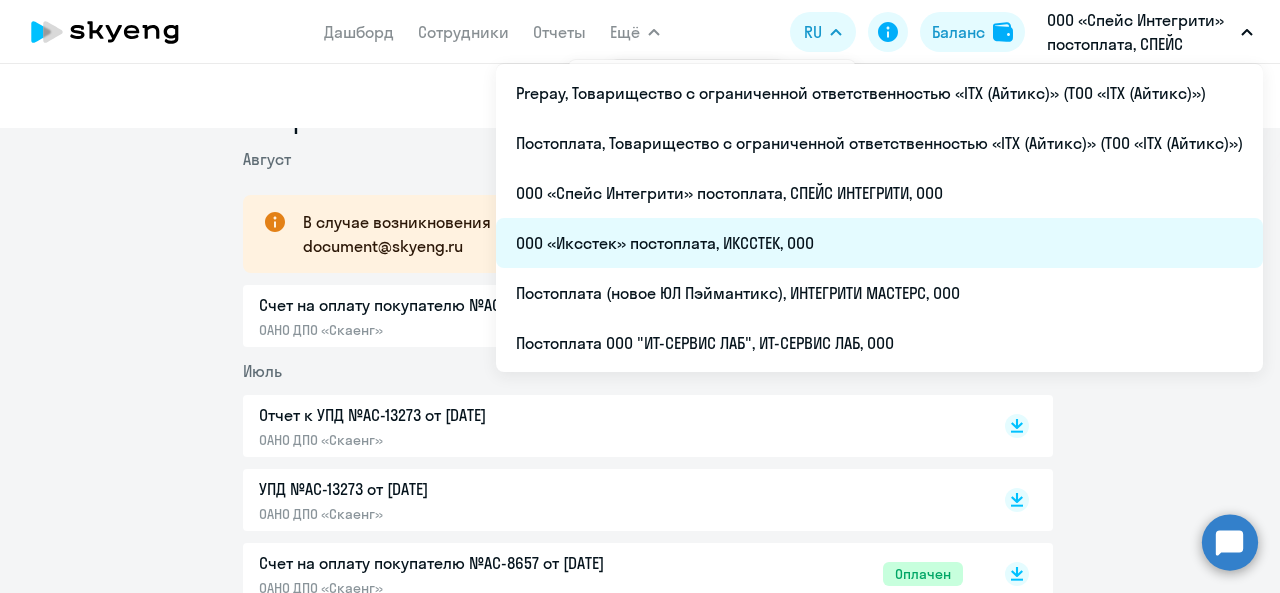 click on "ООО «Иксстек» постоплата, ИКССТЕК, ООО" at bounding box center [879, 243] 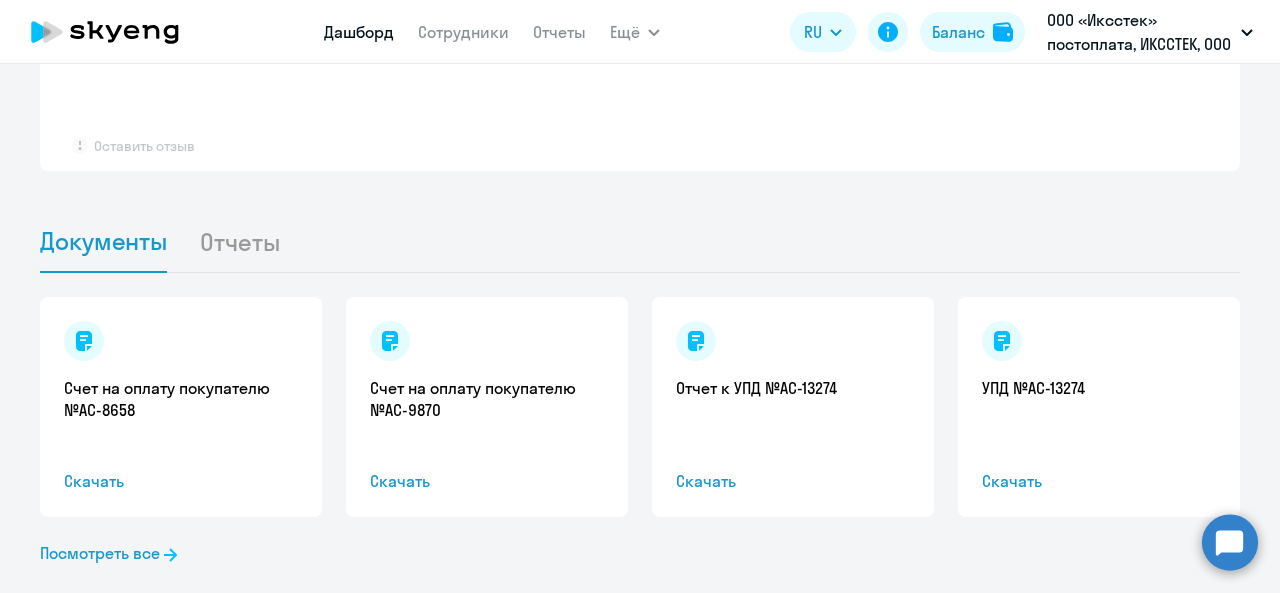 scroll, scrollTop: 1618, scrollLeft: 0, axis: vertical 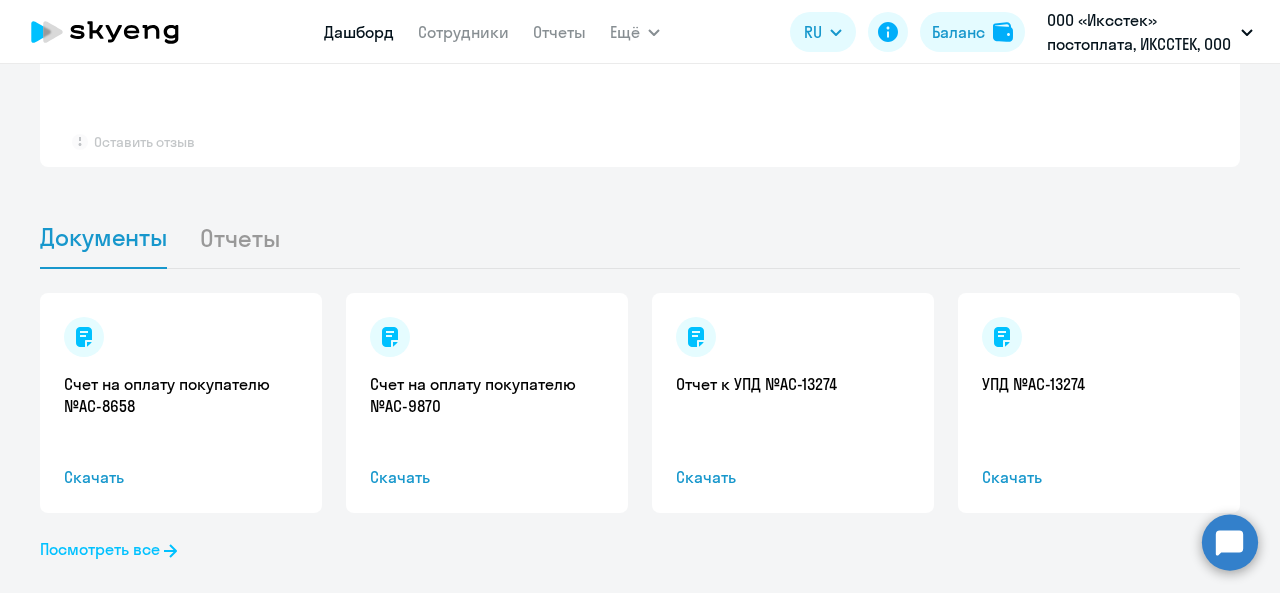 click 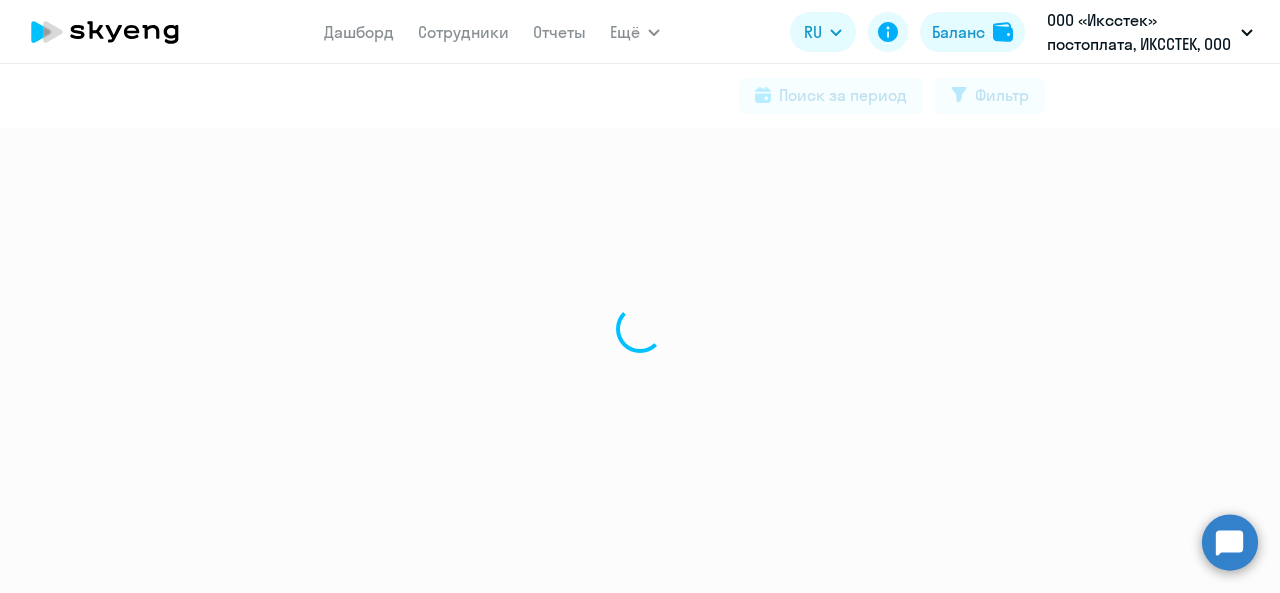 scroll, scrollTop: 0, scrollLeft: 0, axis: both 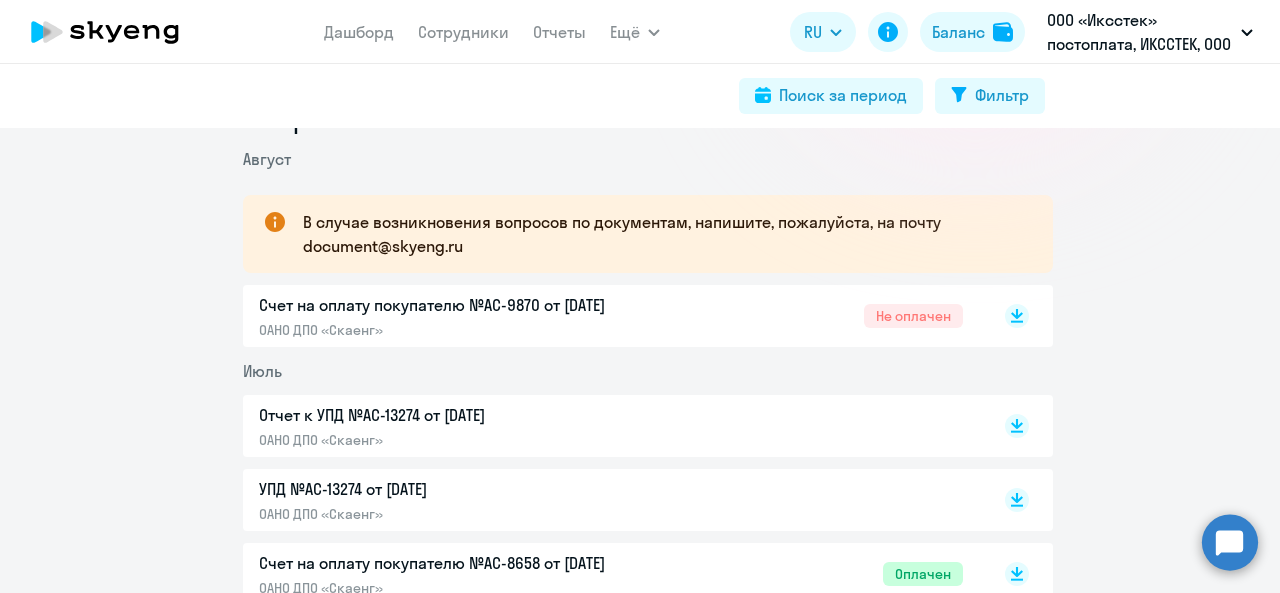 click on "Счет на оплату покупателю №AC-9870 от [DATE]" 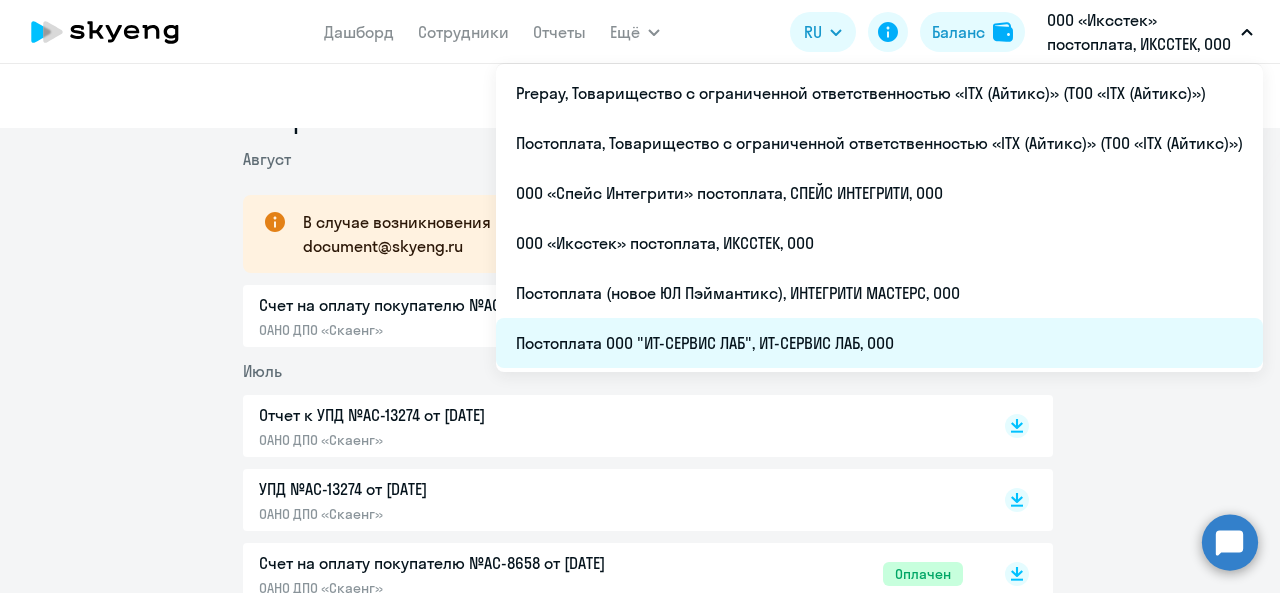 click on "Постоплата ООО "ИТ-СЕРВИС ЛАБ", ИТ-СЕРВИС ЛАБ, ООО" at bounding box center (879, 343) 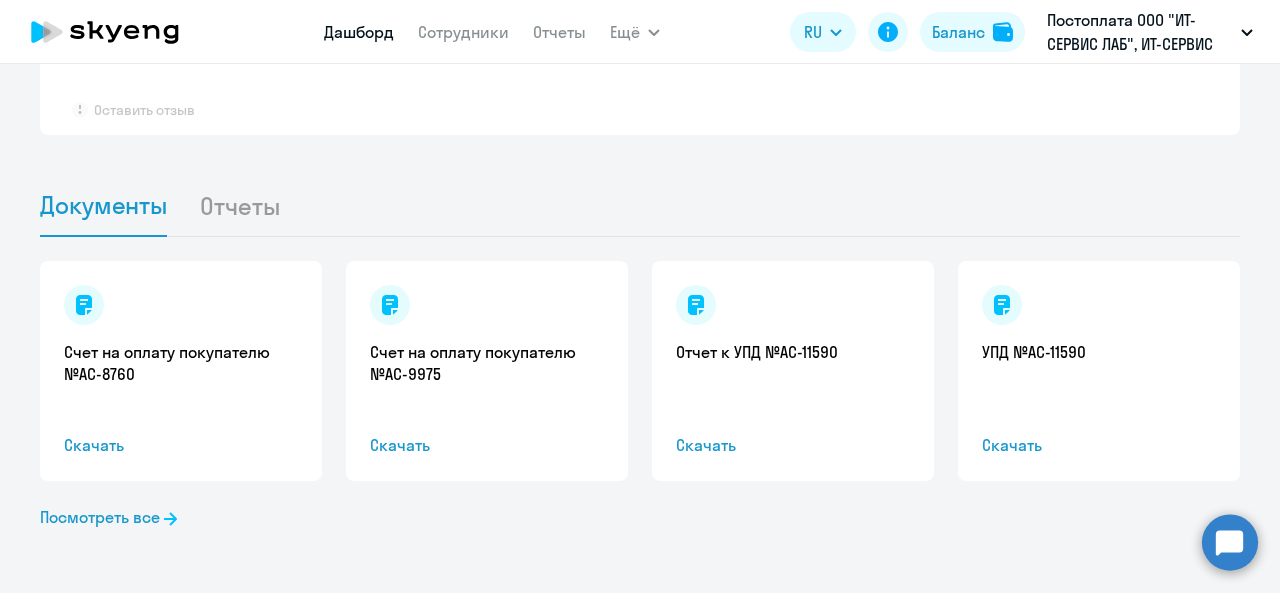 select on "30" 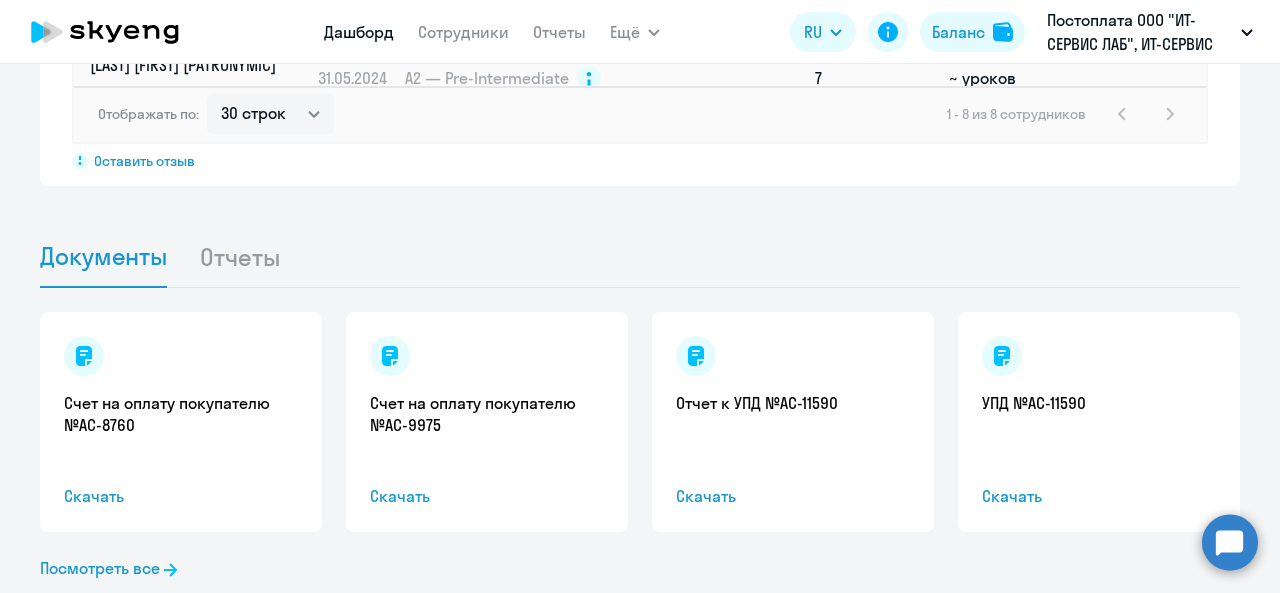 scroll, scrollTop: 1890, scrollLeft: 0, axis: vertical 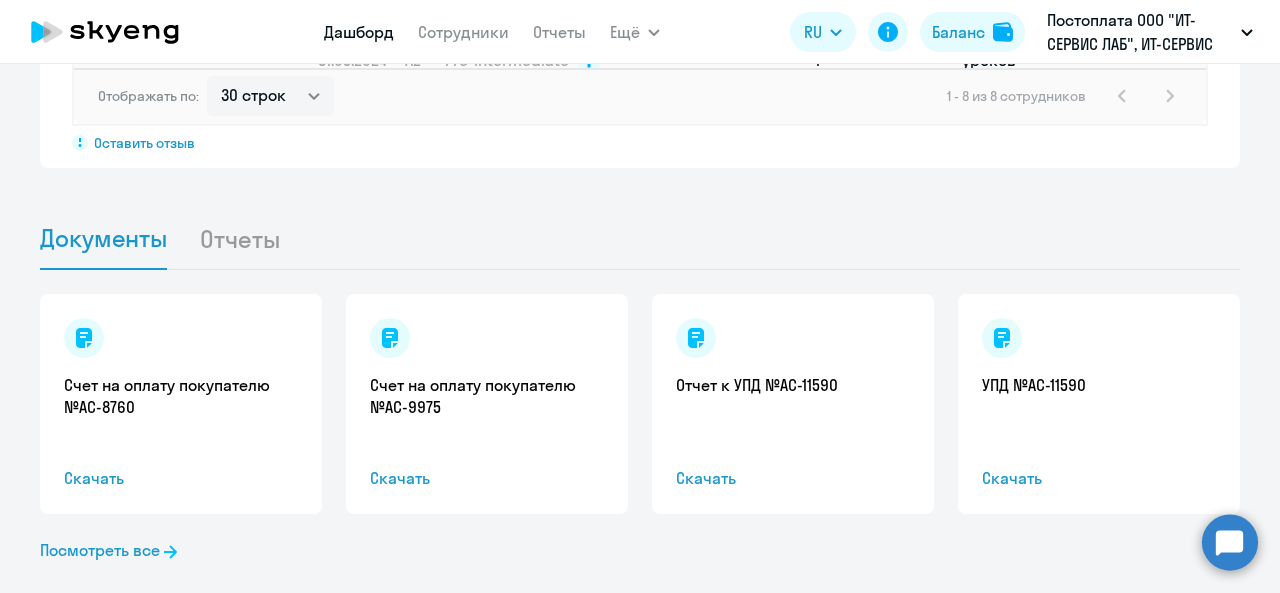 click on "Счет на оплату покупателю №AC-8760  Скачать
Счет на оплату покупателю №AC-9975  Скачать
Отчет к УПД №AC-11590  Скачать
УПД №AC-11590  Скачать  Посмотреть все" 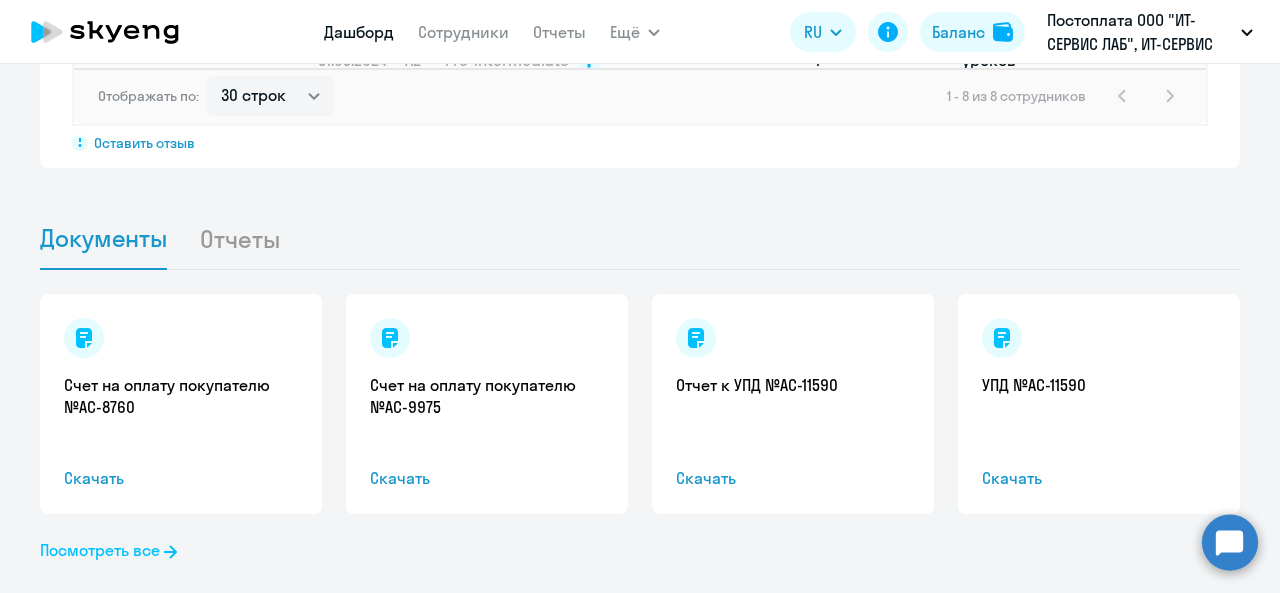 click on "Посмотреть все" 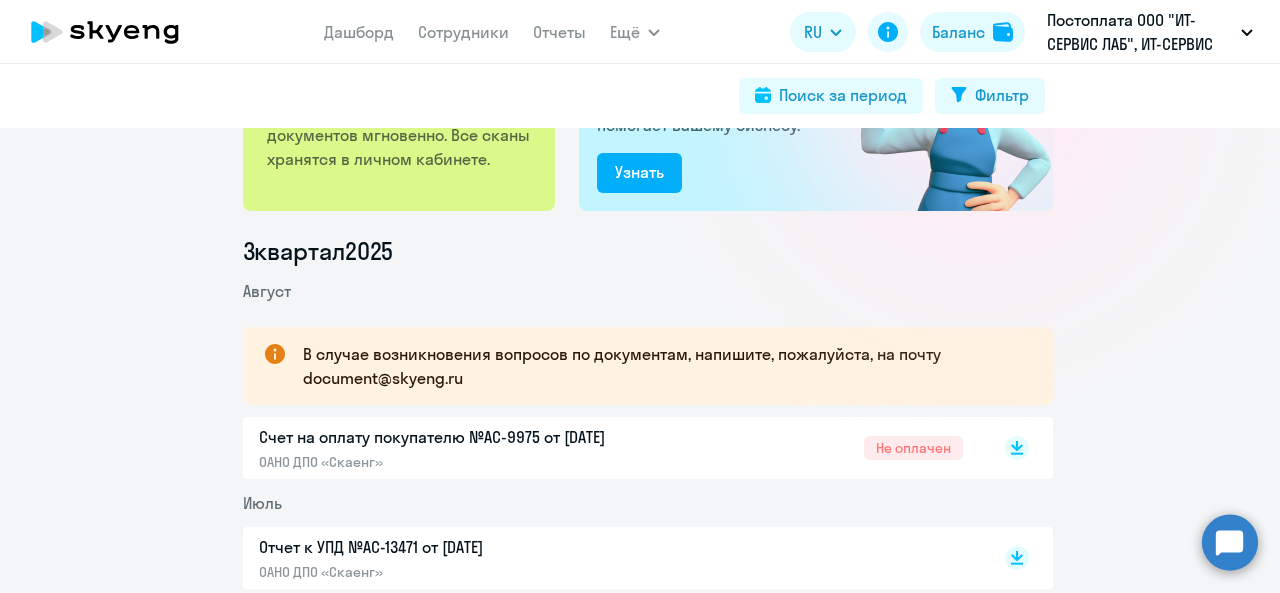scroll, scrollTop: 300, scrollLeft: 0, axis: vertical 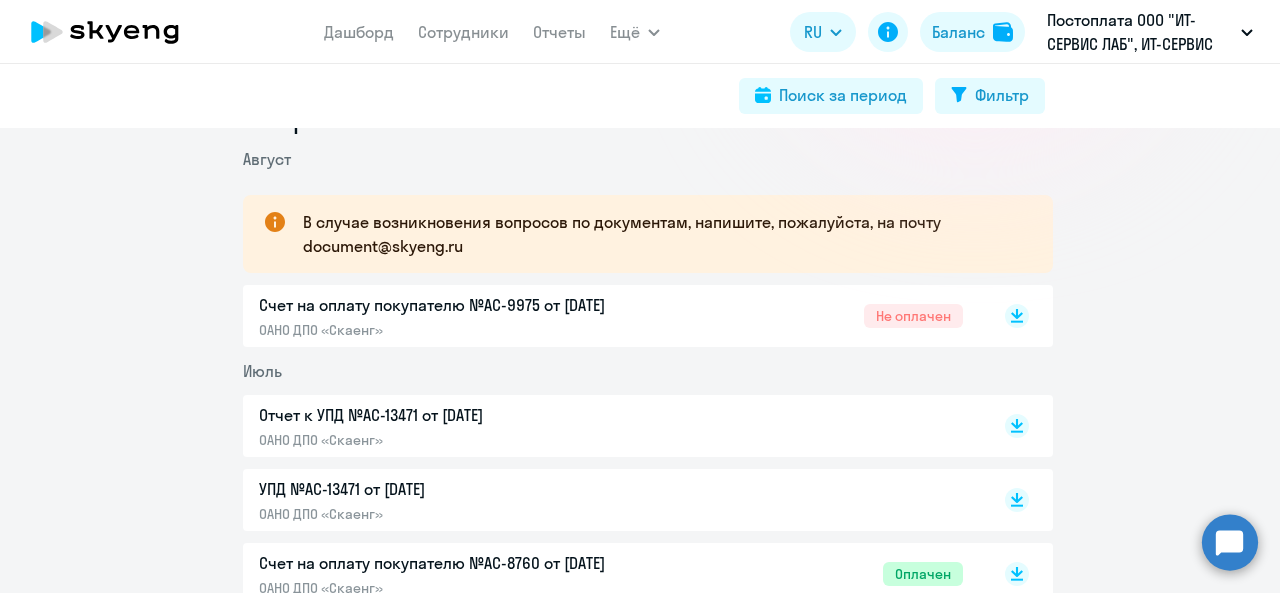 click on "Счет на оплату покупателю №AC-9975 от [DATE]  ОАНО ДПО «Скаенг»" 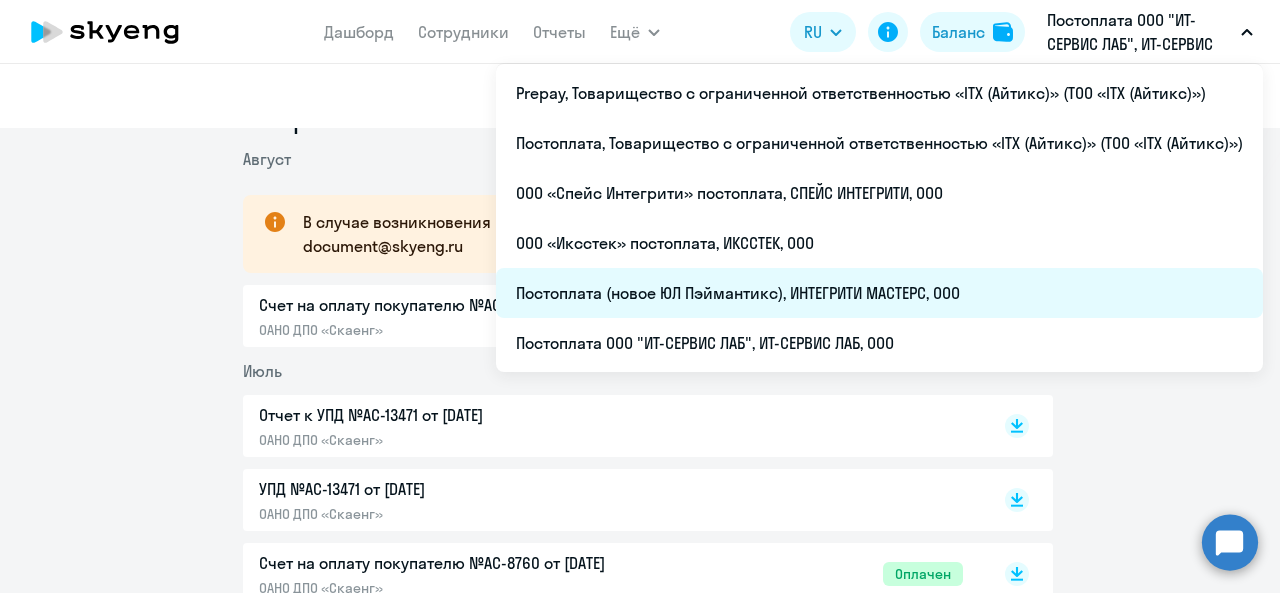 click on "Постоплата (новое ЮЛ Пэймантикс), ИНТЕГРИТИ МАСТЕРС, ООО" at bounding box center [879, 293] 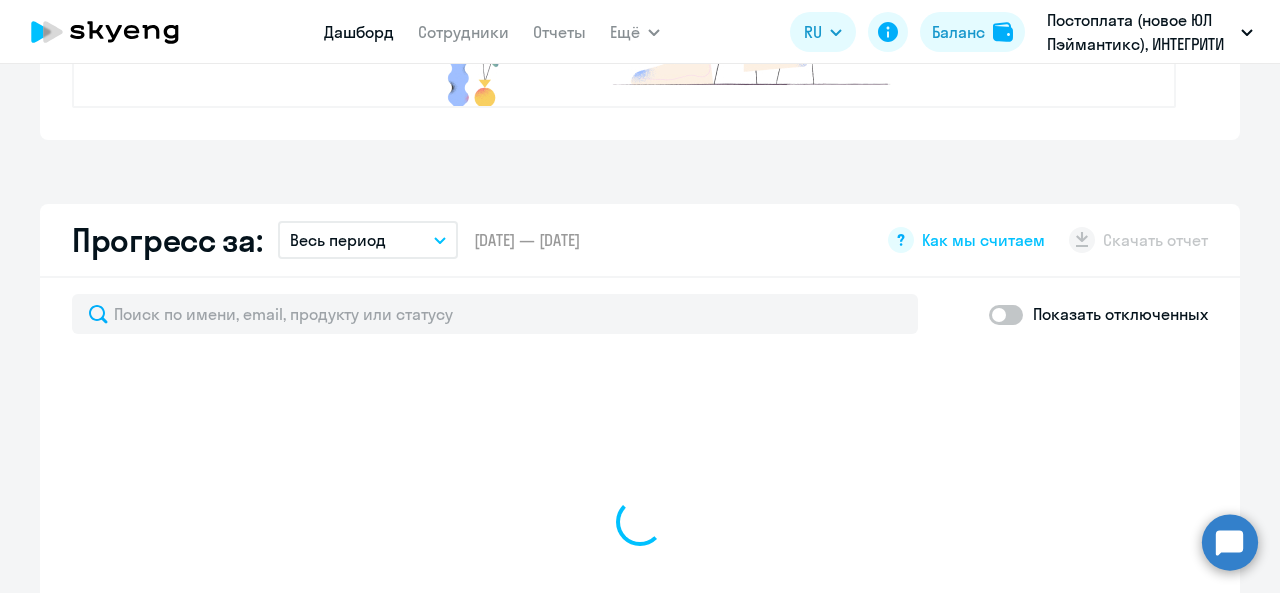 scroll, scrollTop: 1200, scrollLeft: 0, axis: vertical 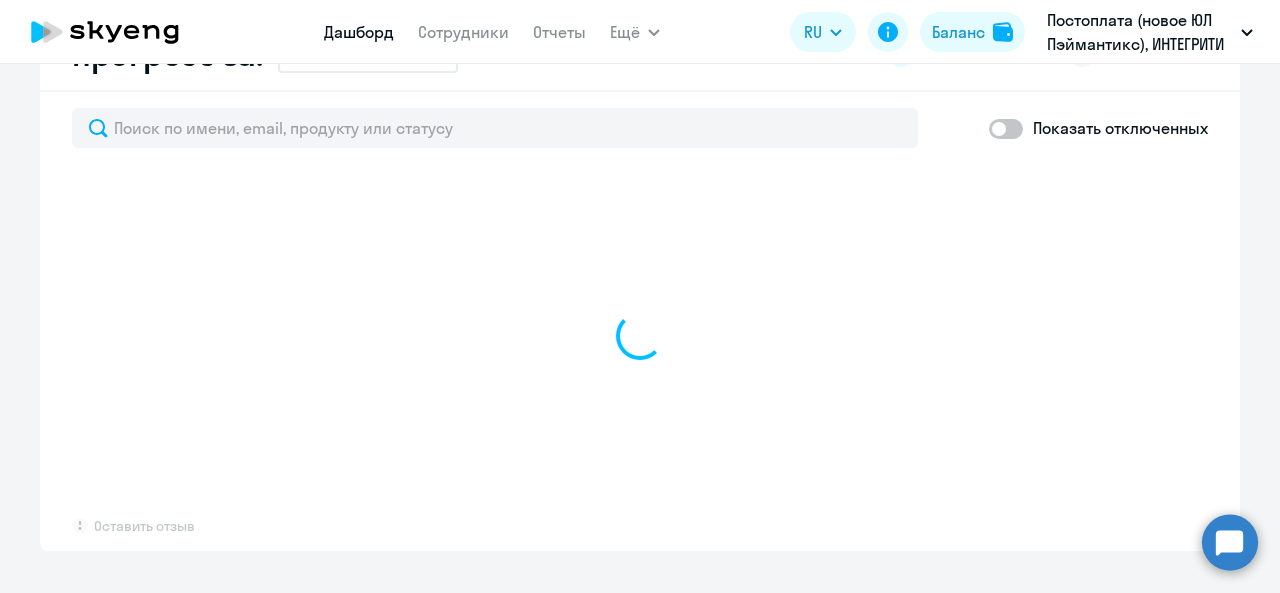 select on "30" 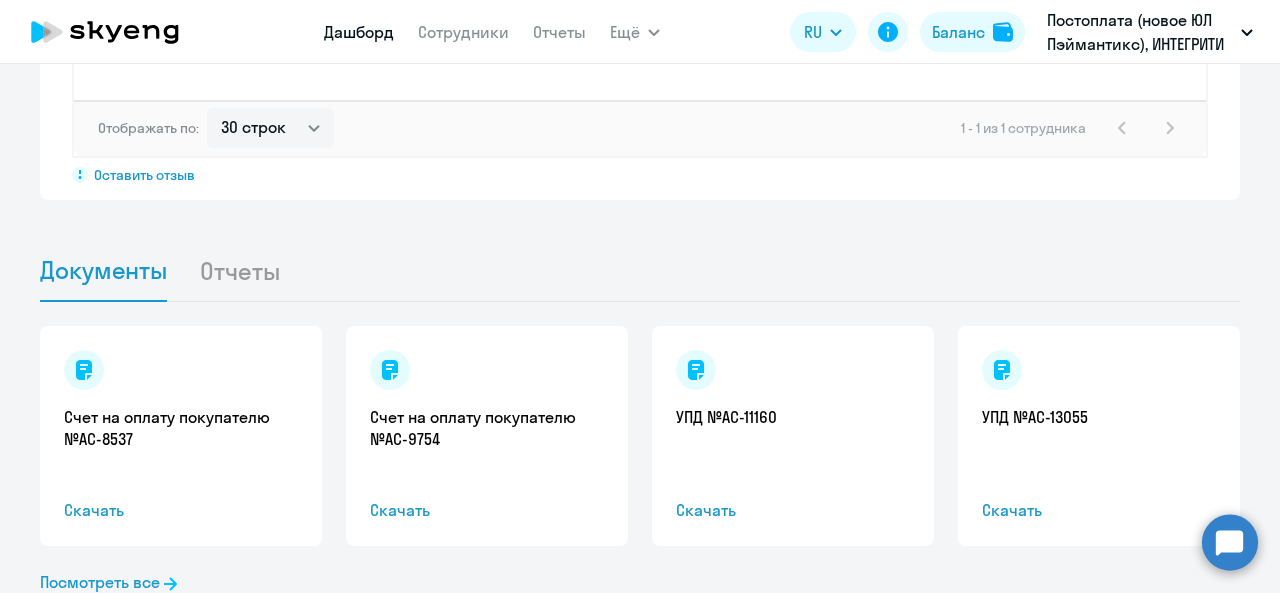 scroll, scrollTop: 1888, scrollLeft: 0, axis: vertical 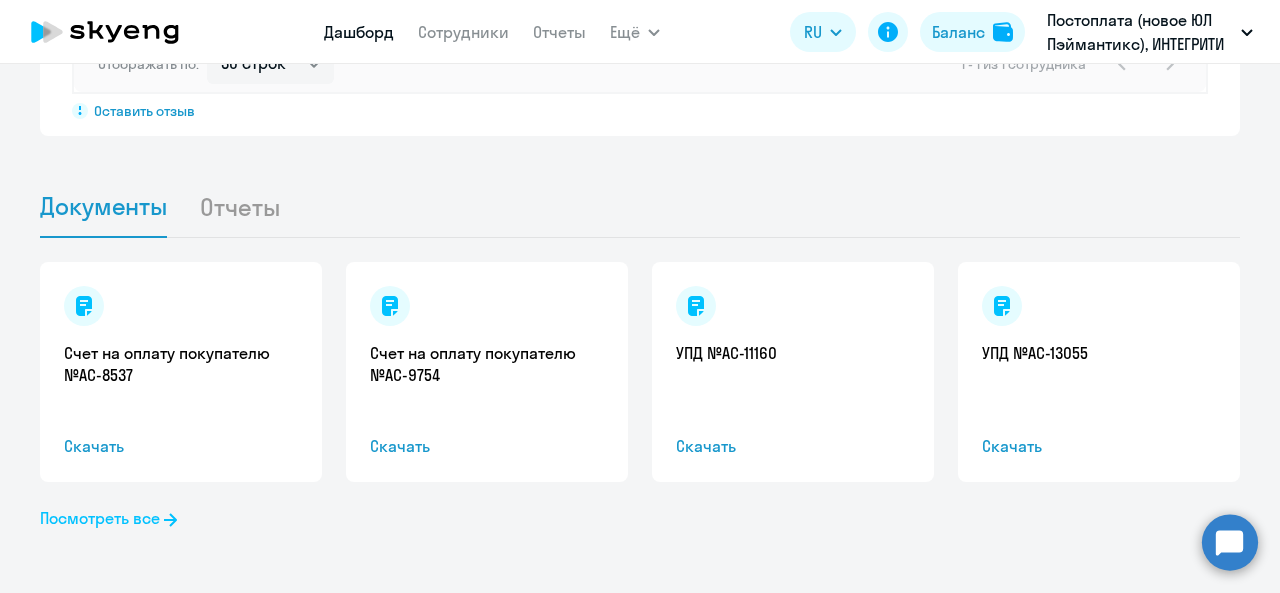 click on "Посмотреть все" 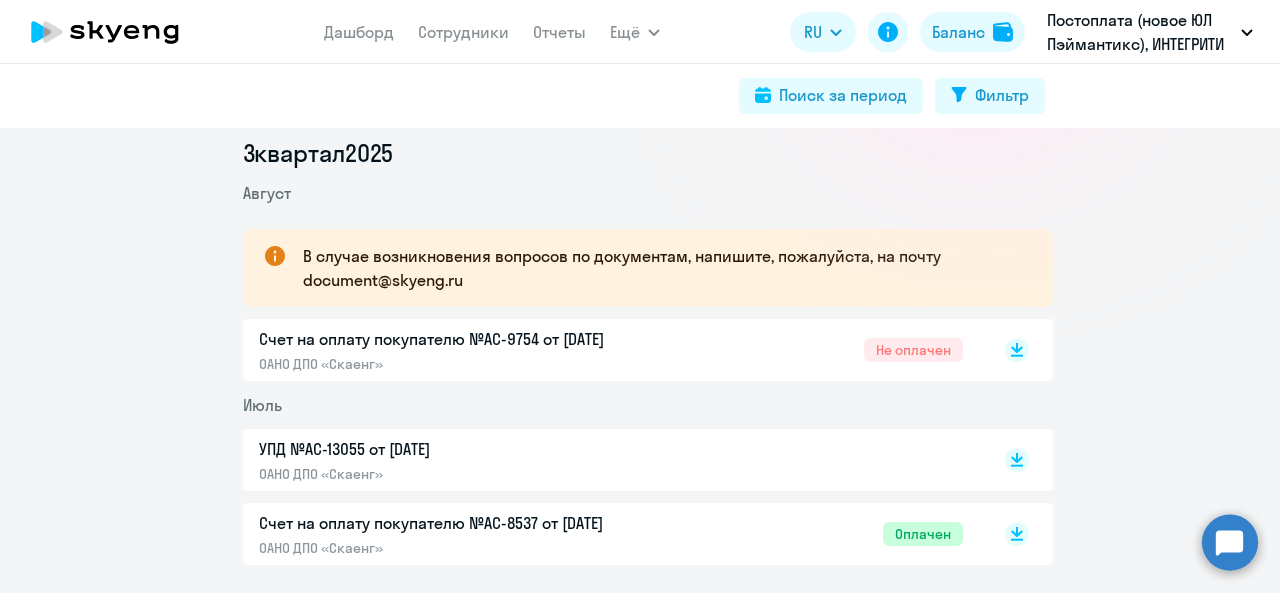 scroll, scrollTop: 300, scrollLeft: 0, axis: vertical 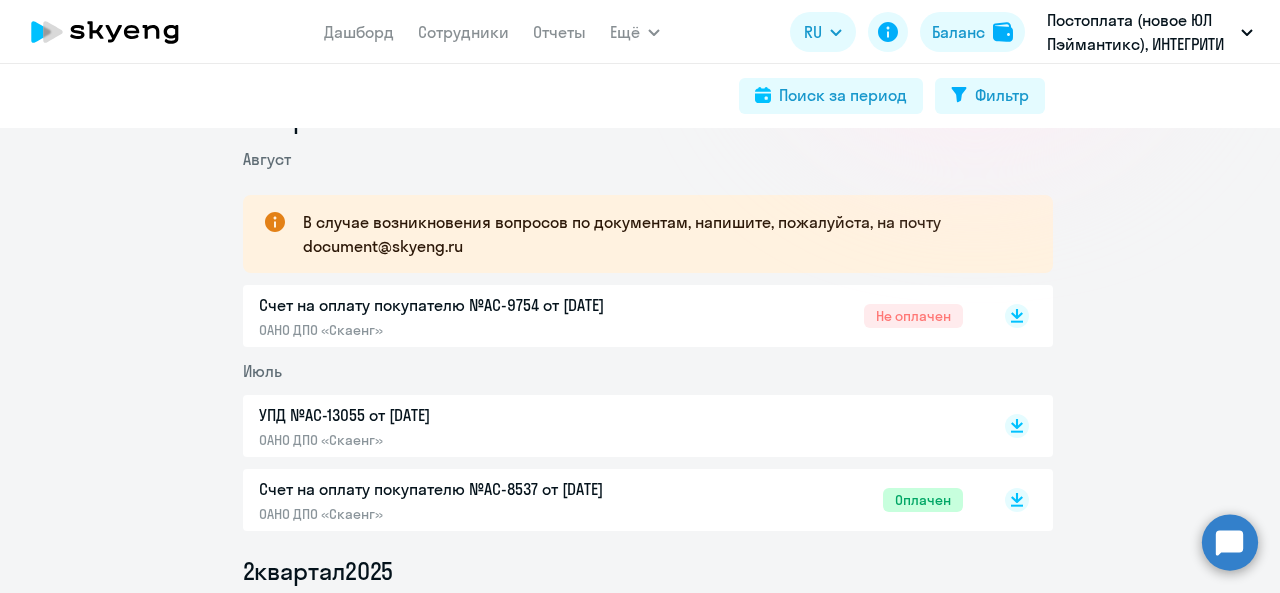 click on "Счет на оплату покупателю №AC-9754 от [DATE]" 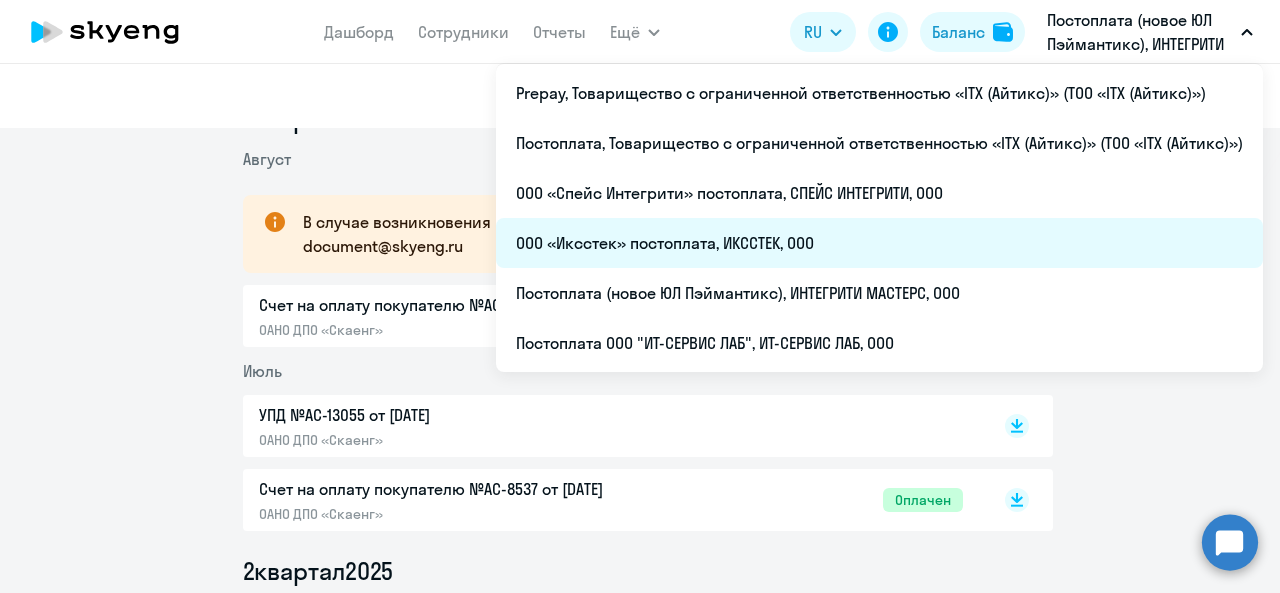 click on "ООО «Иксстек» постоплата, ИКССТЕК, ООО" at bounding box center (879, 243) 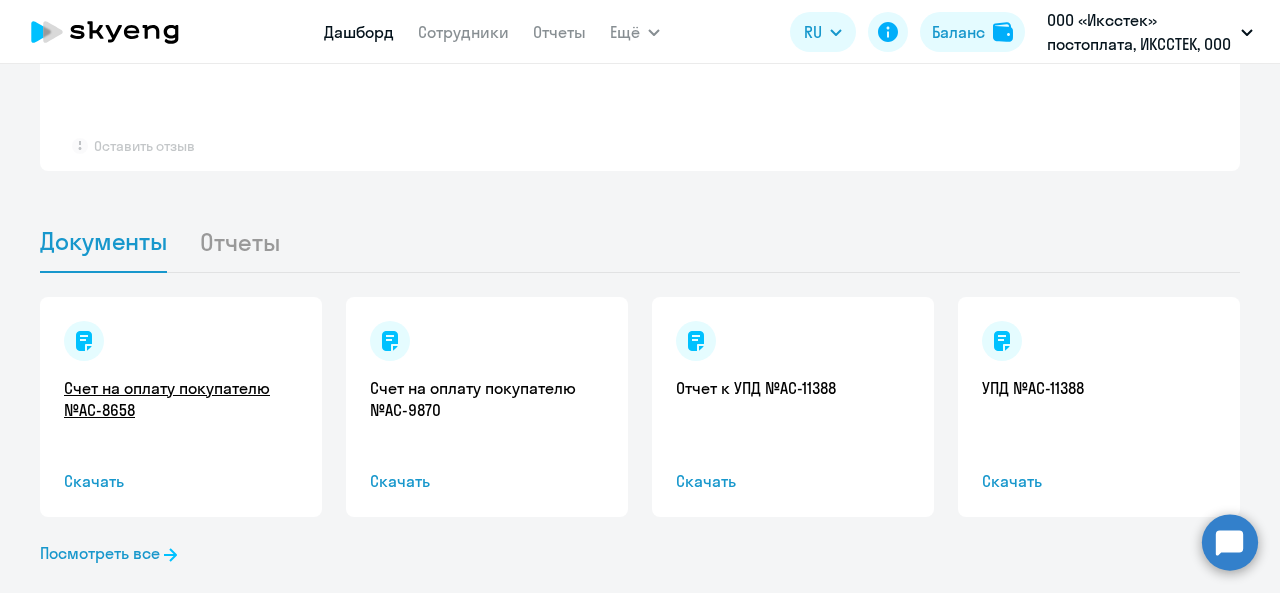 scroll, scrollTop: 1618, scrollLeft: 0, axis: vertical 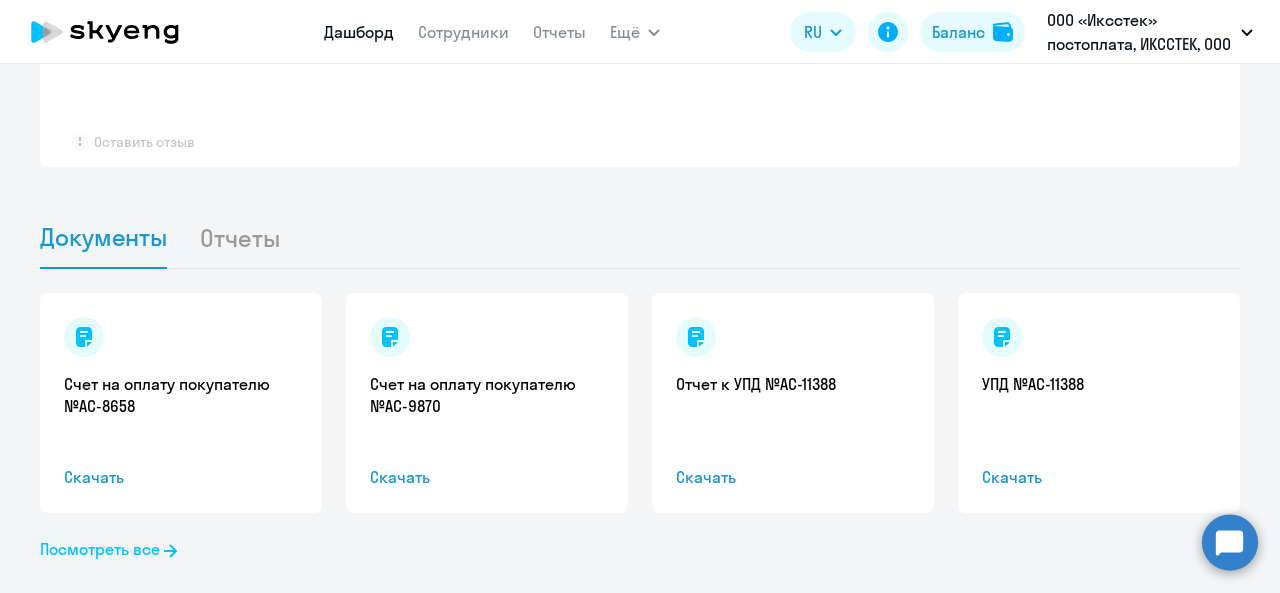 click on "Посмотреть все" 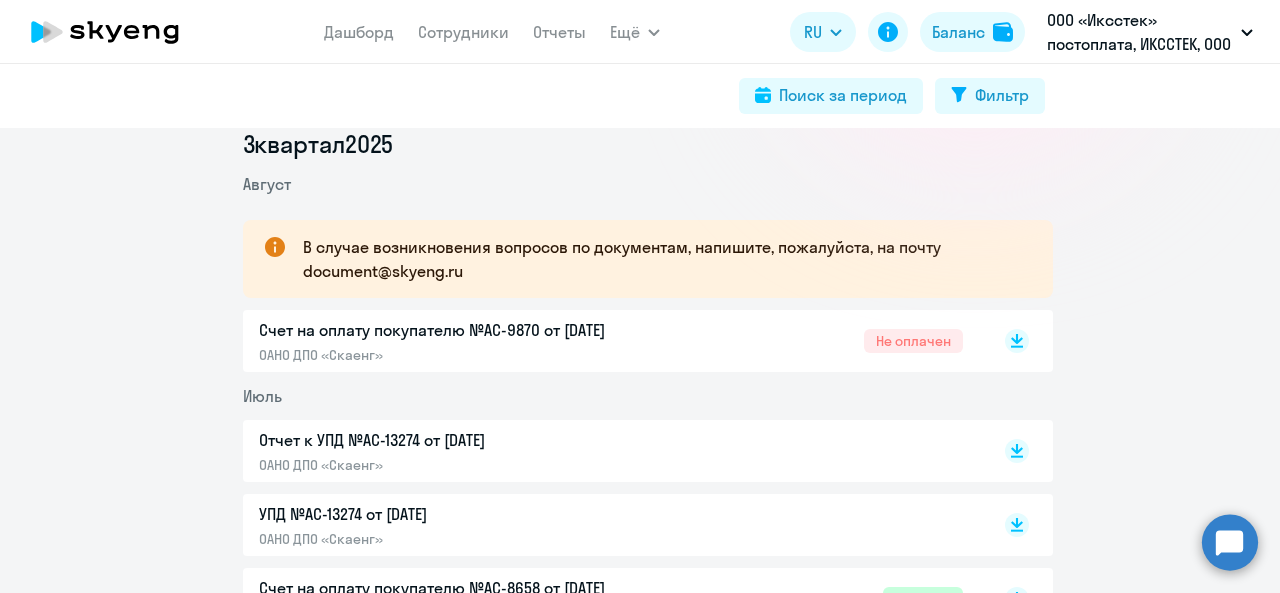 scroll, scrollTop: 400, scrollLeft: 0, axis: vertical 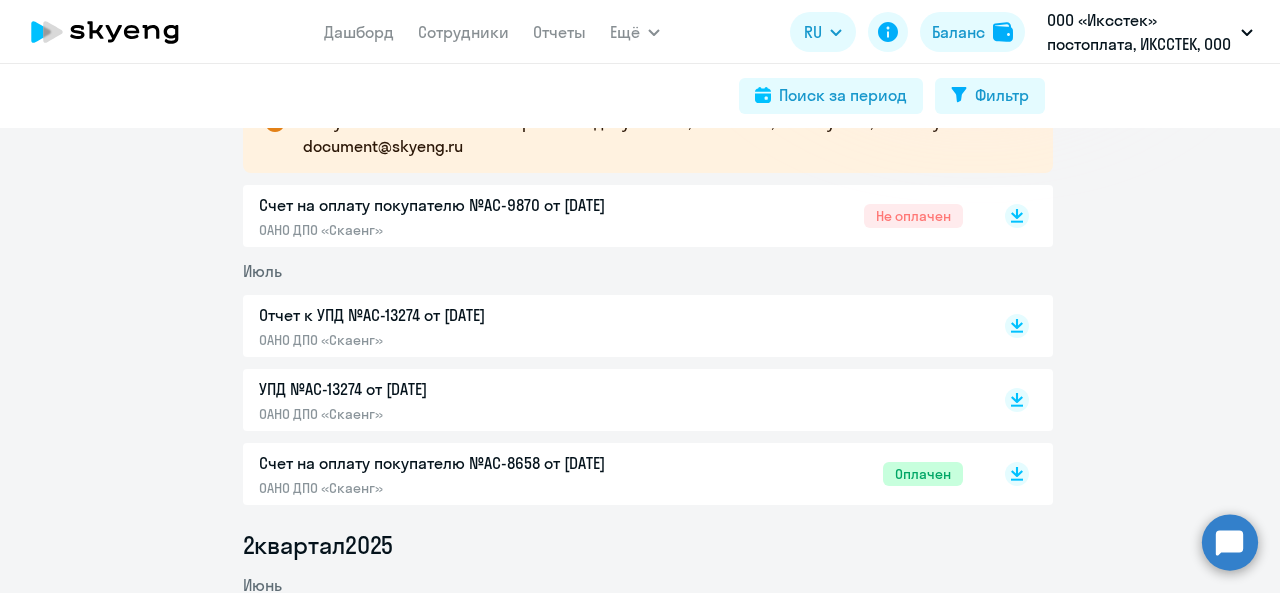 click on "Отчет к УПД №AC-13274 от [DATE]  ОАНО ДПО «Скаенг»" 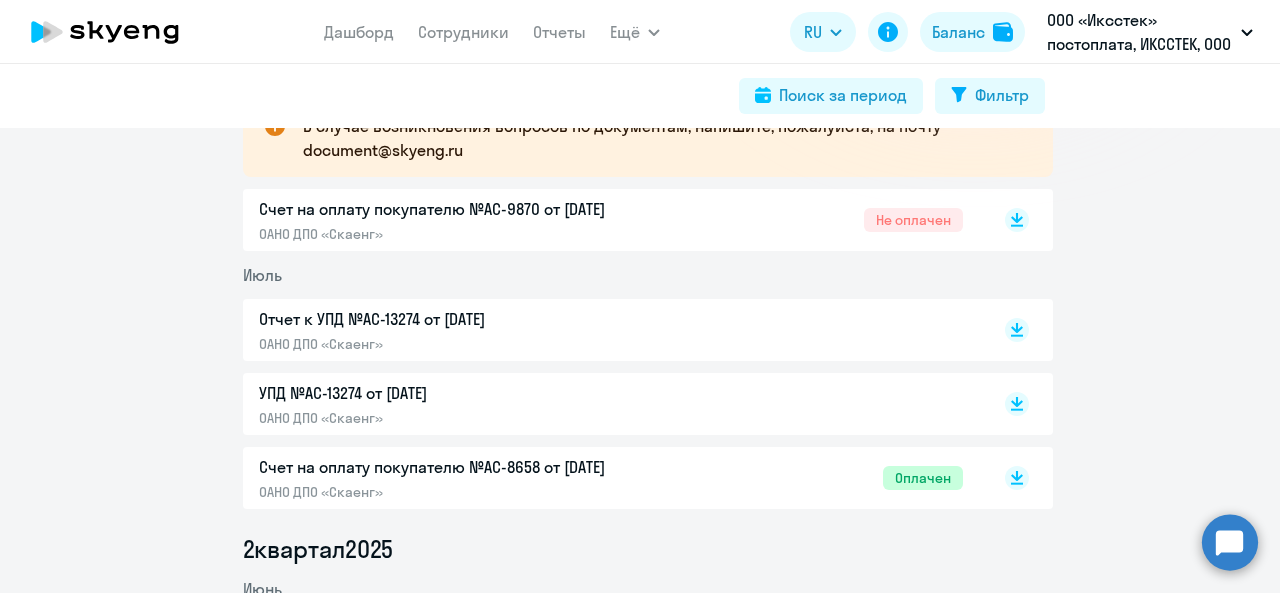 scroll, scrollTop: 500, scrollLeft: 0, axis: vertical 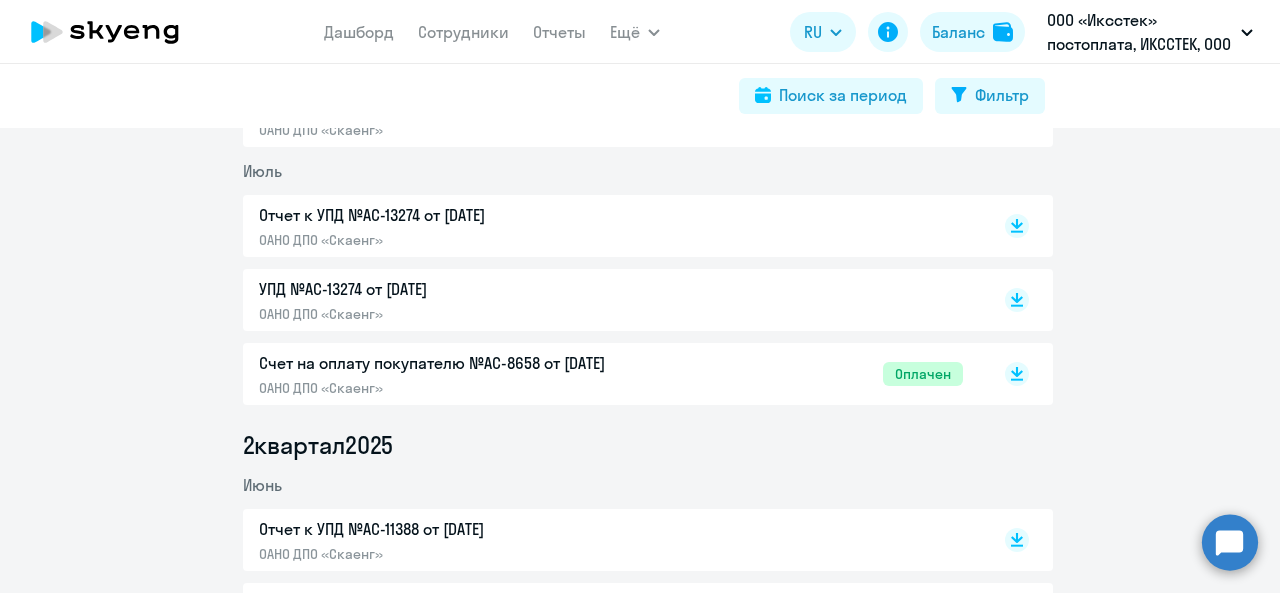 click on "ОАНО ДПО «Скаенг»" 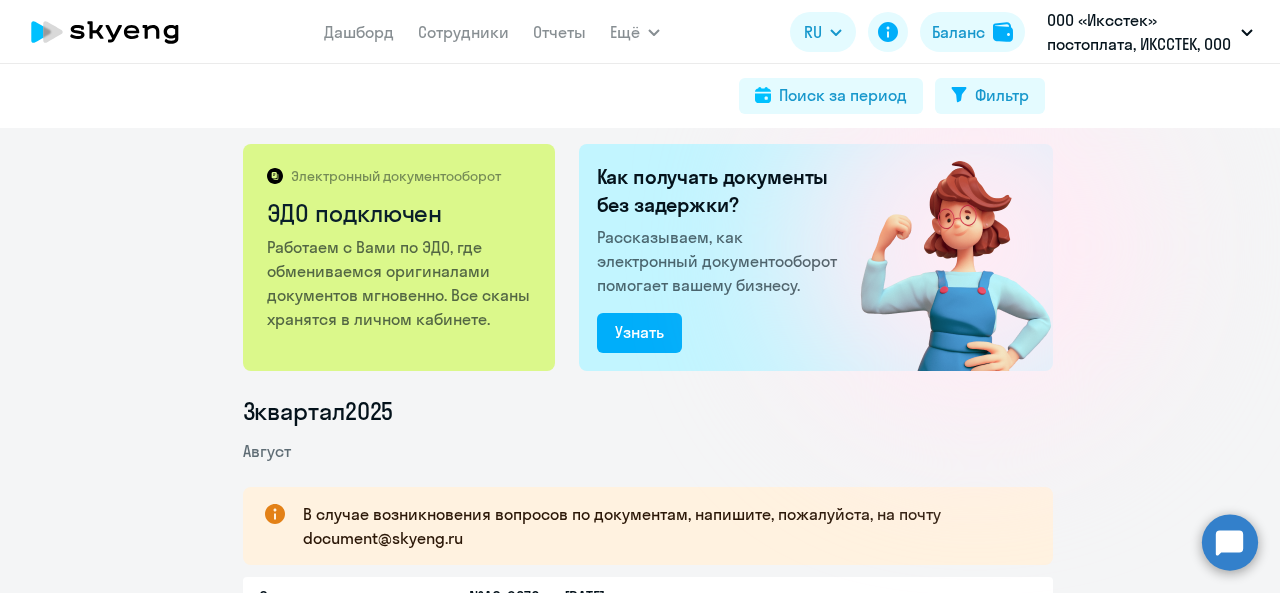 scroll, scrollTop: 0, scrollLeft: 0, axis: both 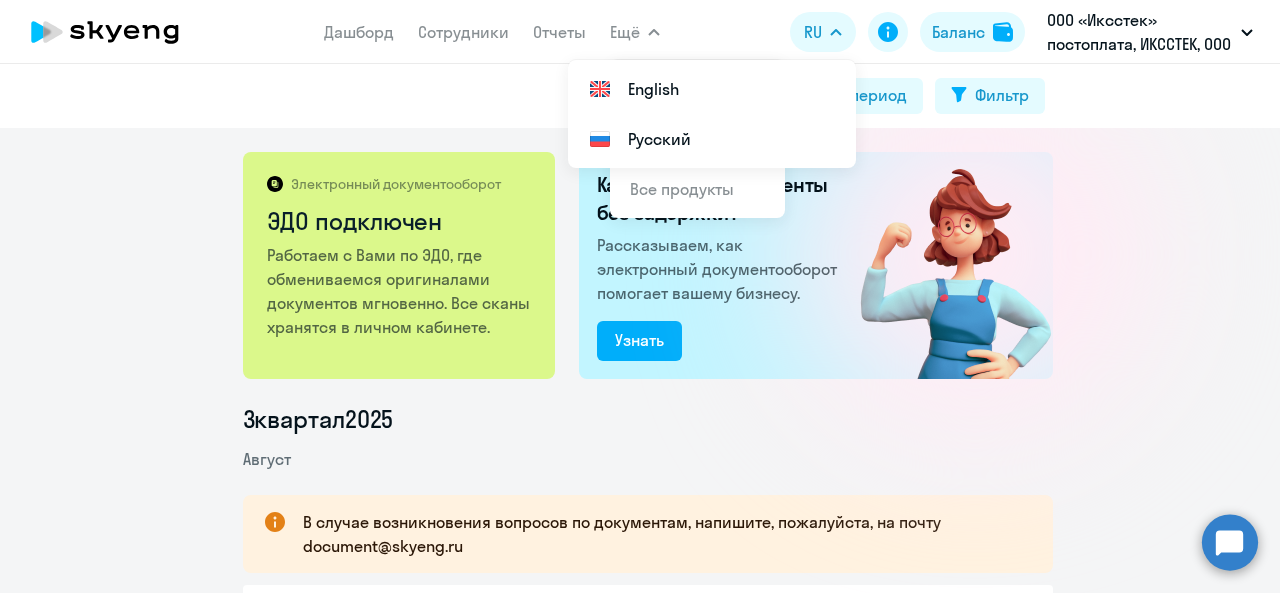 click on "Ещё" at bounding box center (625, 32) 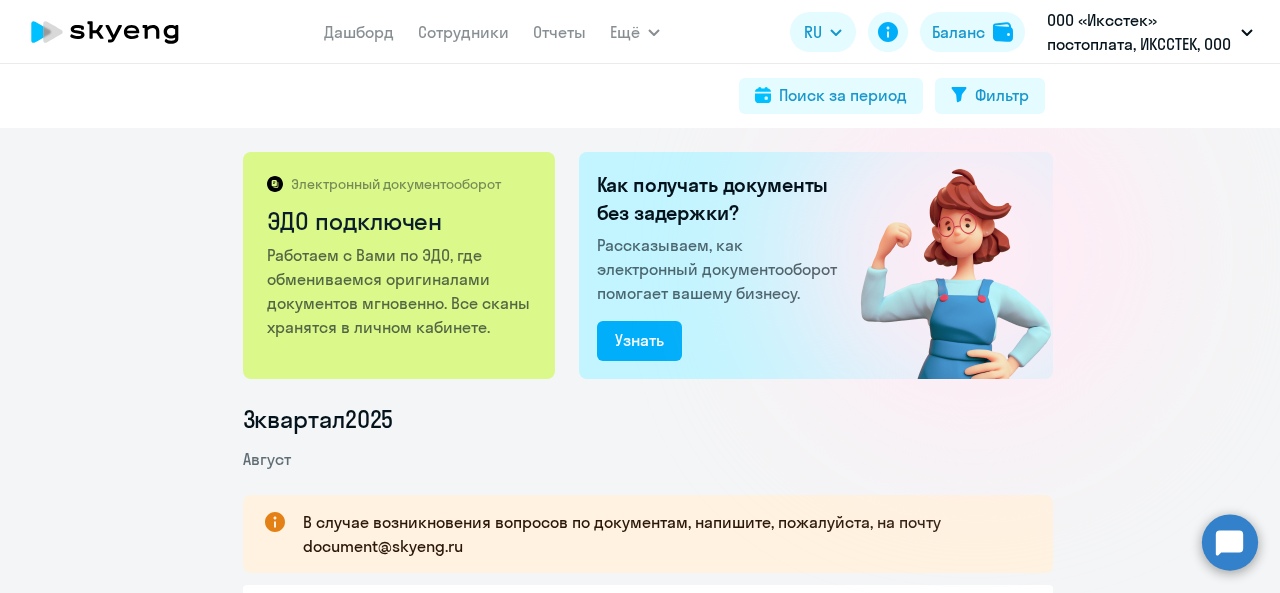 click on "Ещё" at bounding box center (625, 32) 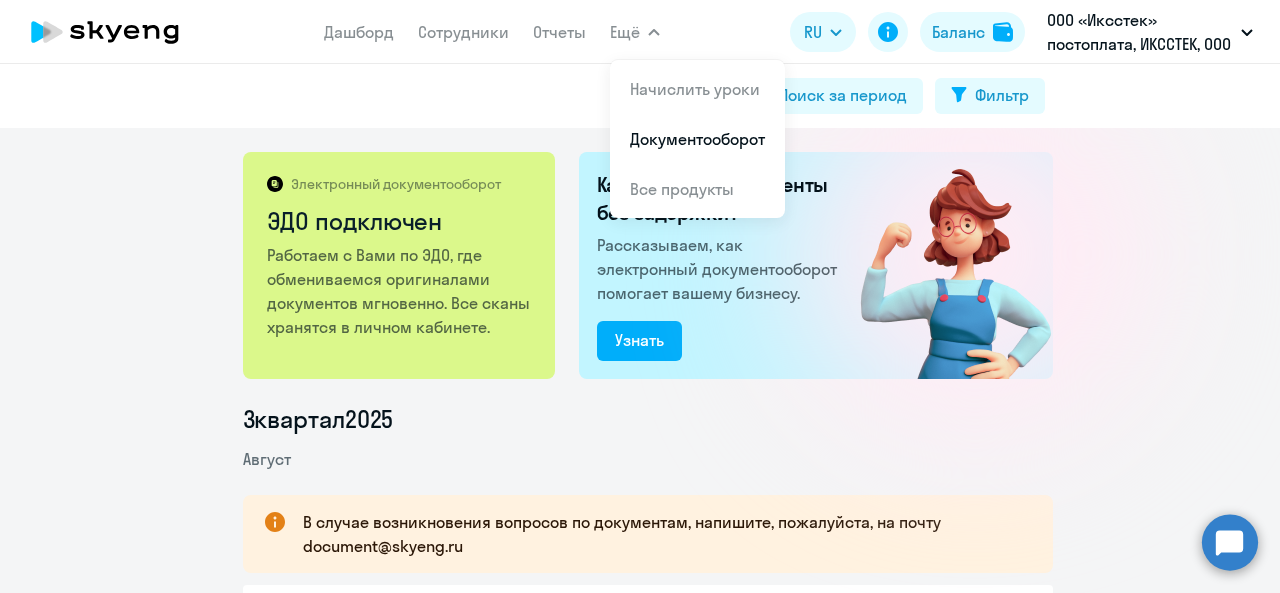click on "Ещё" at bounding box center (625, 32) 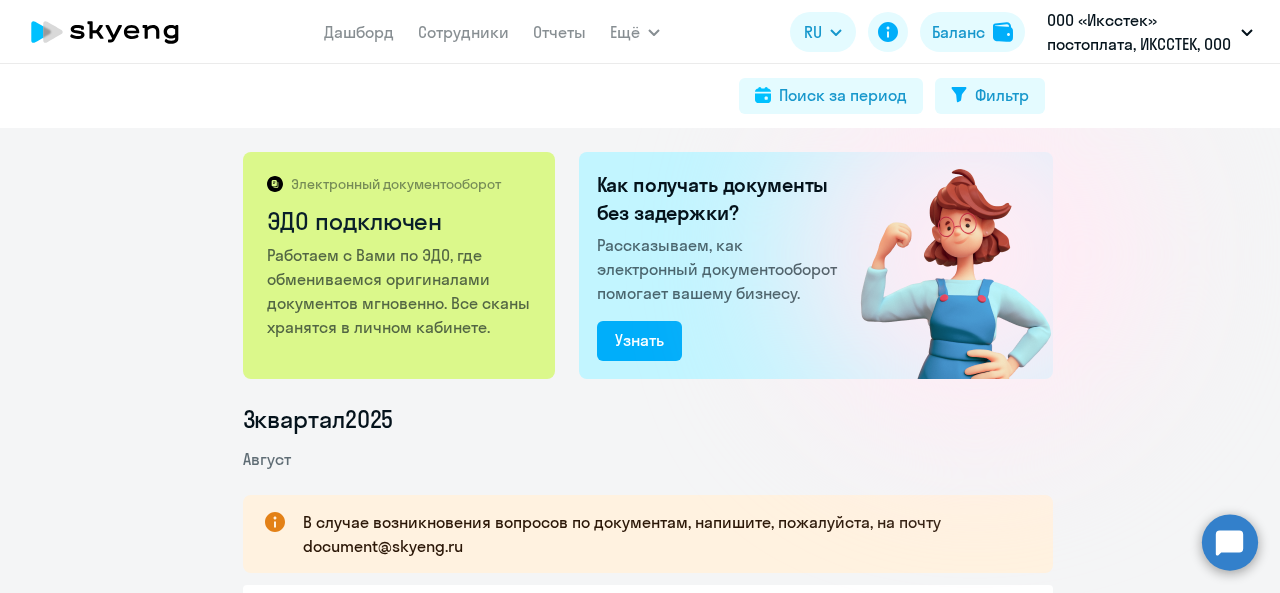 click on "3 квартал 2025 Август
В случае возникновения вопросов по документам, напишите, пожалуйста, на почту [EMAIL] Счет на оплату покупателю №AC-9870 от [DATE] ОАНО ДПО «Скаенг» Не оплачен
Июль Отчет к УПД №AC-13274 от [DATE] ОАНО ДПО «Скаенг»
УПД №AC-13274 от [DATE] ОАНО ДПО «Скаенг»
Счет на оплату покупателю №AC-8658 от [DATE] ОАНО ДПО «Скаенг» Оплачен
2 квартал 2025 Июнь Отчет к УПД №AC-11388 от [DATE] ОАНО ДПО «Скаенг»
УПД №AC-11388 от [DATE] ОАНО ДПО «Скаенг»
Счет на оплату покупателю №AC-7393 от [DATE] ОАНО ДПО «Скаенг» Оплачен
Май" 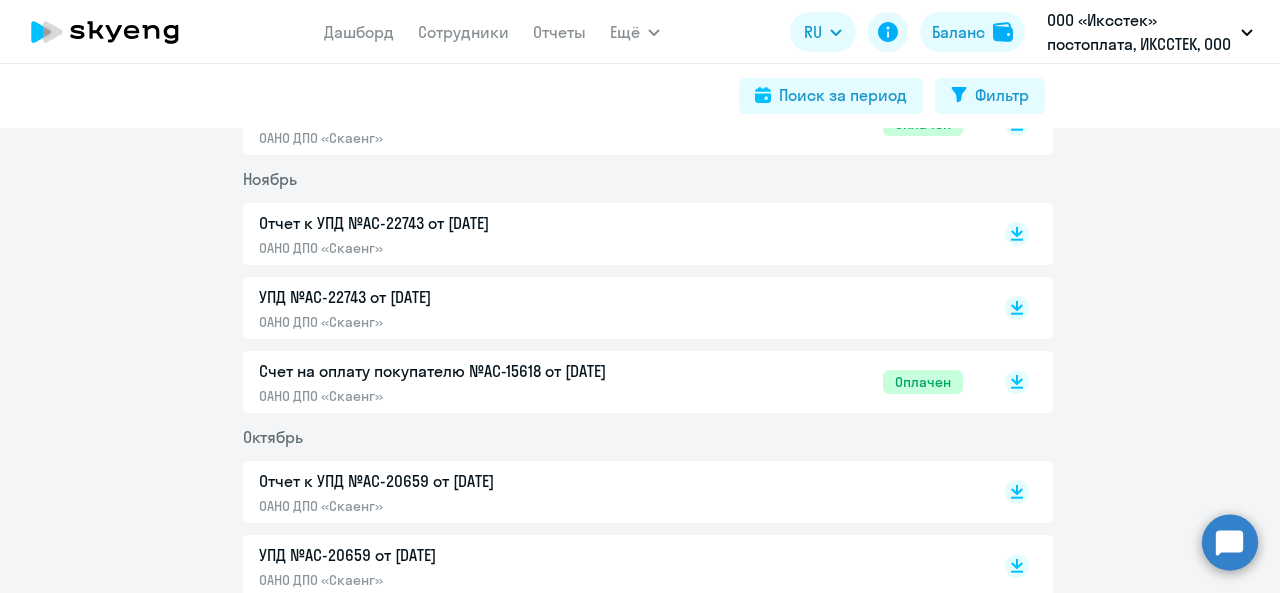 scroll, scrollTop: 2800, scrollLeft: 0, axis: vertical 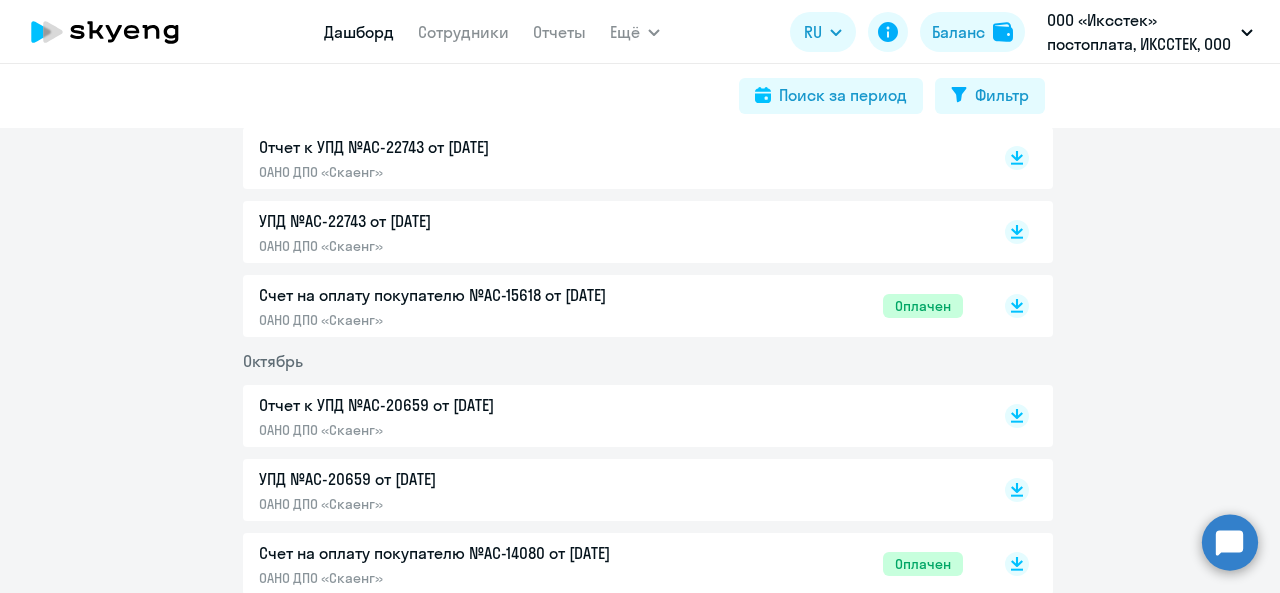 click on "Дашборд" at bounding box center (359, 32) 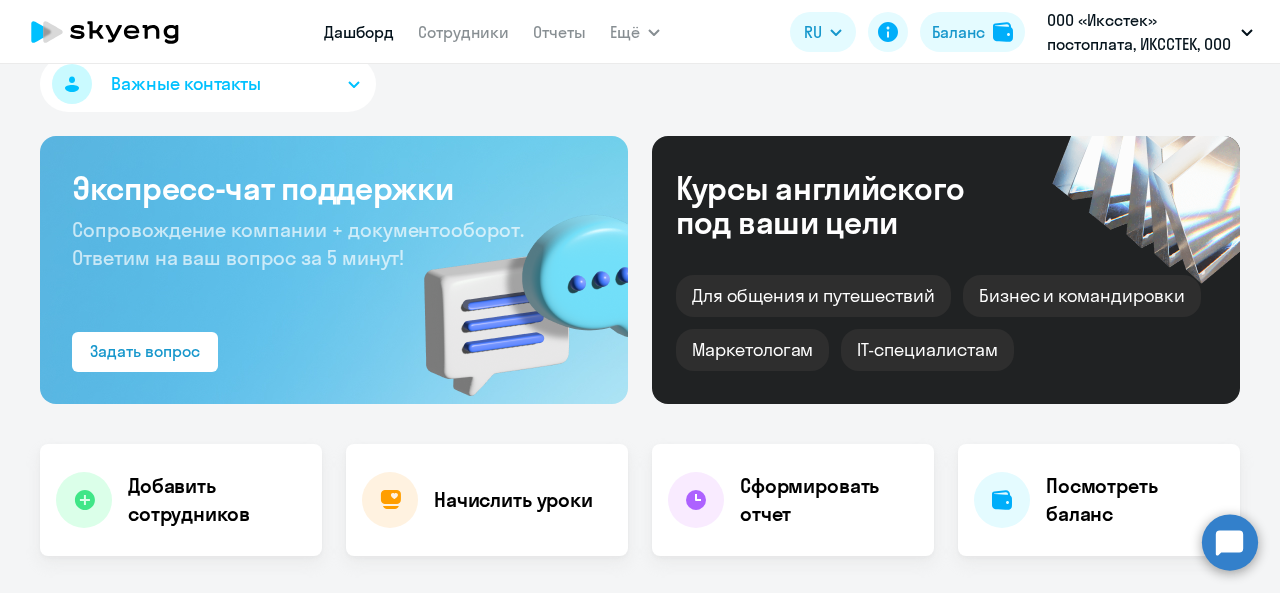 scroll, scrollTop: 0, scrollLeft: 0, axis: both 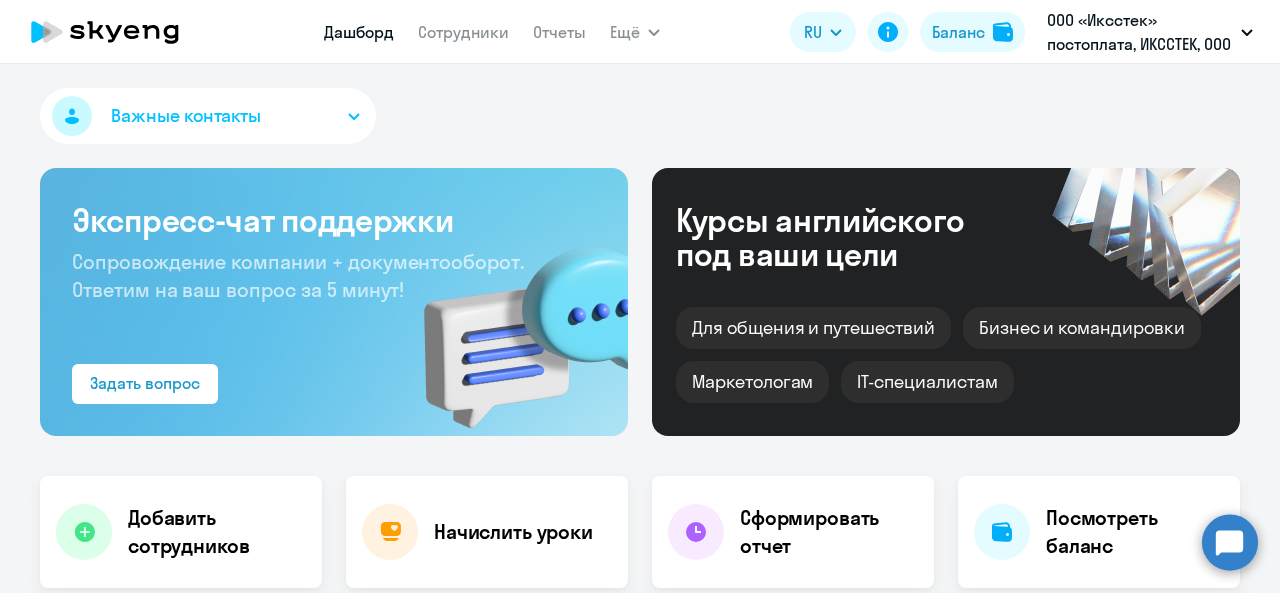 click on "Важные контакты" at bounding box center (208, 116) 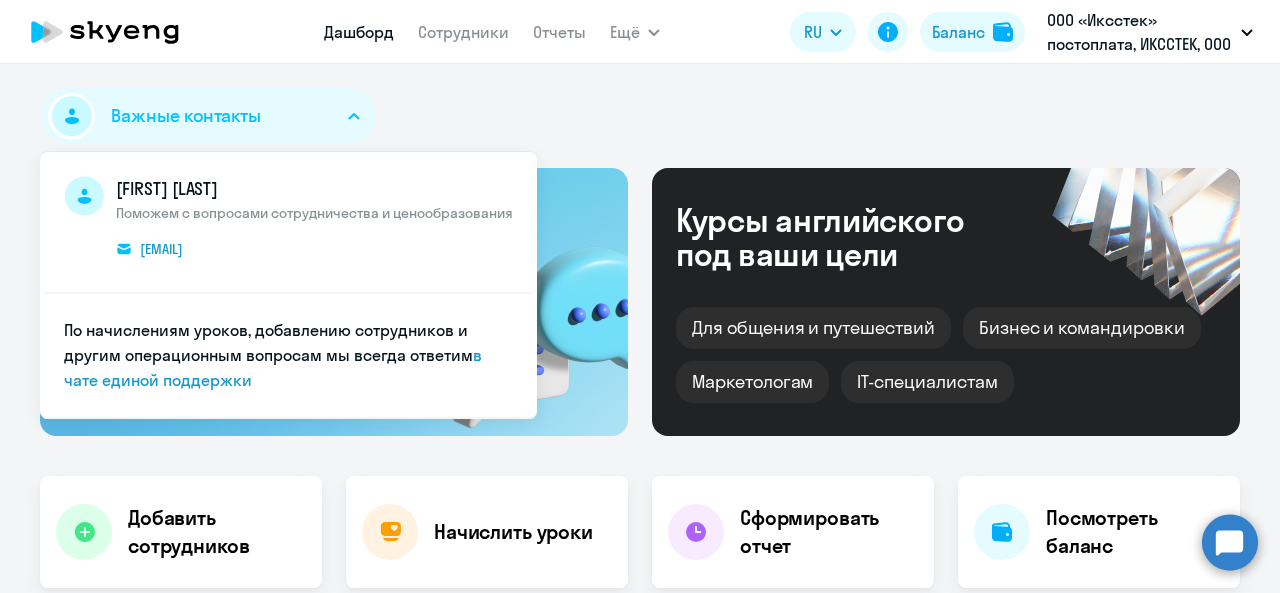 select on "30" 